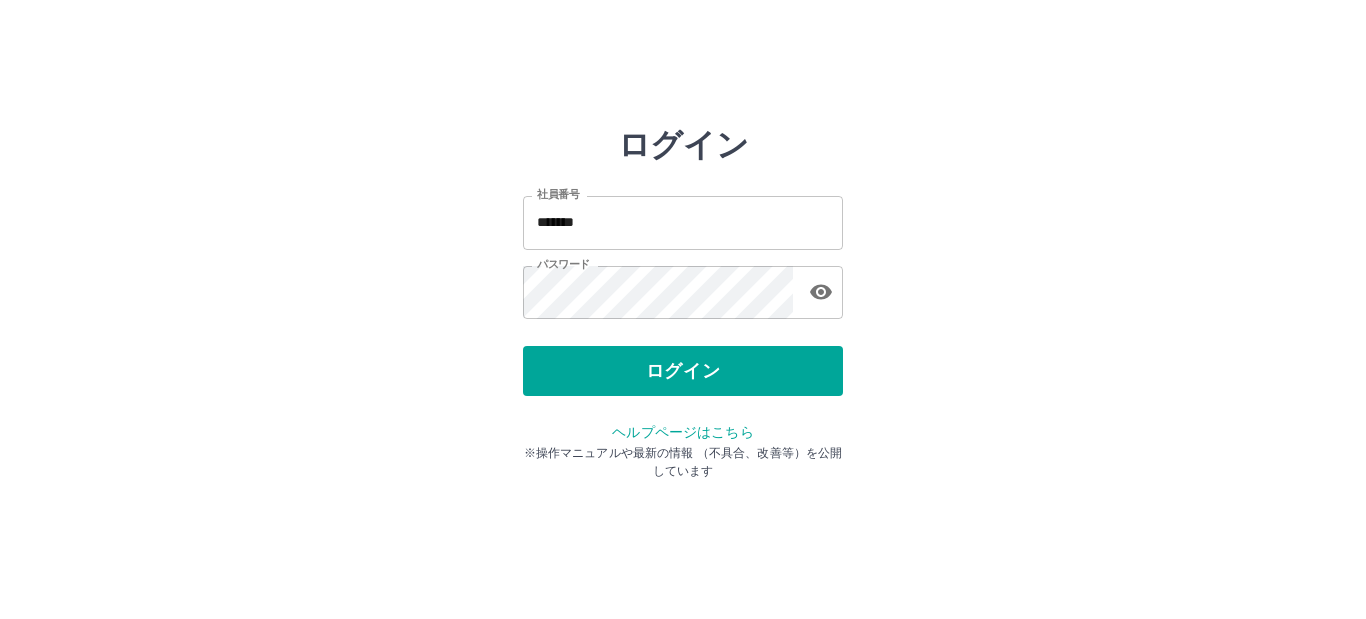 scroll, scrollTop: 0, scrollLeft: 0, axis: both 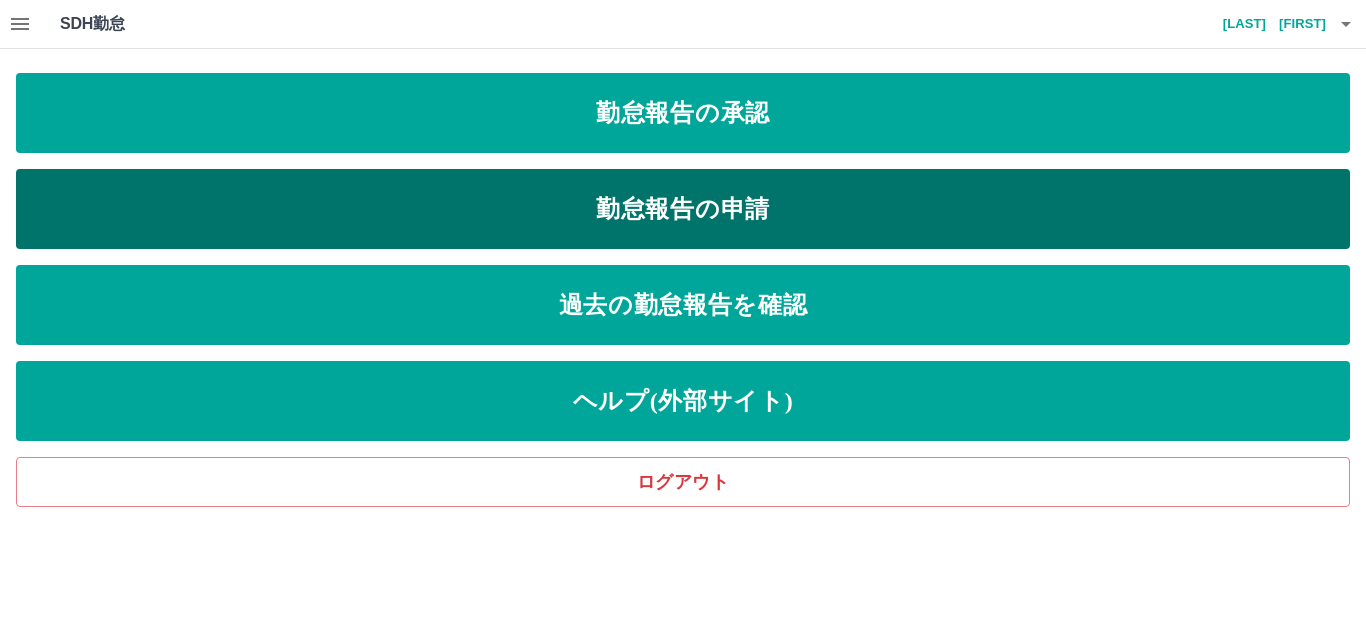 click on "勤怠報告の申請" at bounding box center [683, 209] 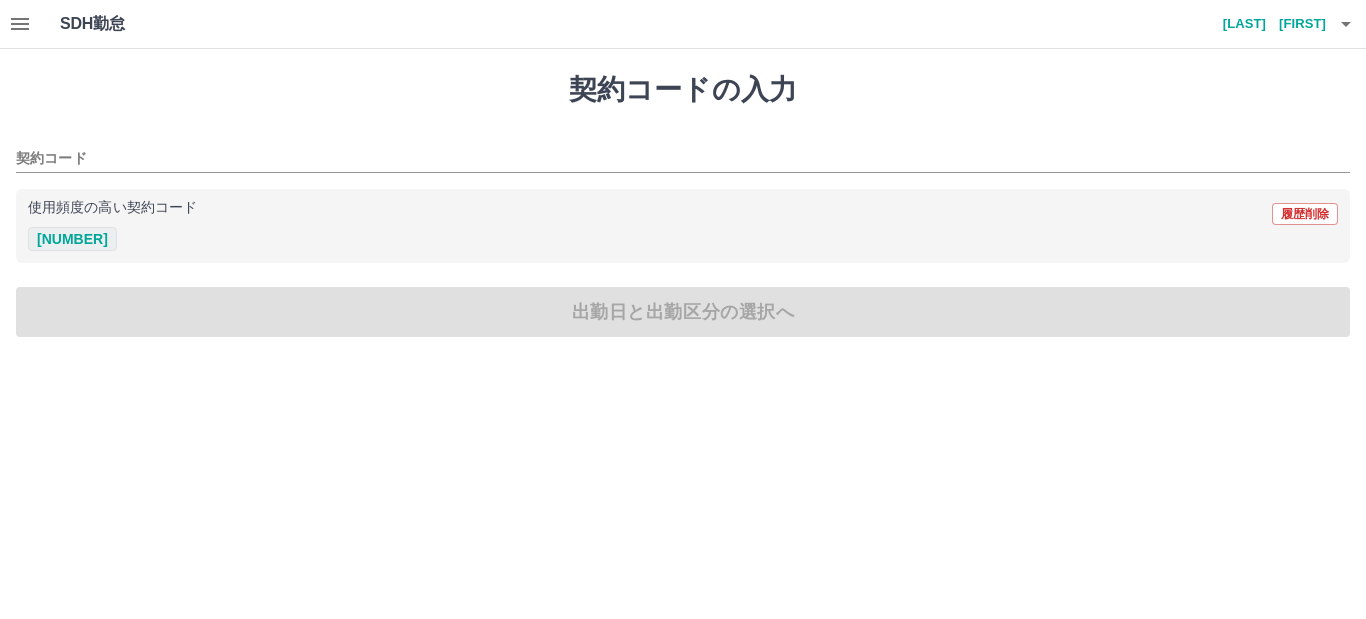 click on "39061001" at bounding box center [72, 239] 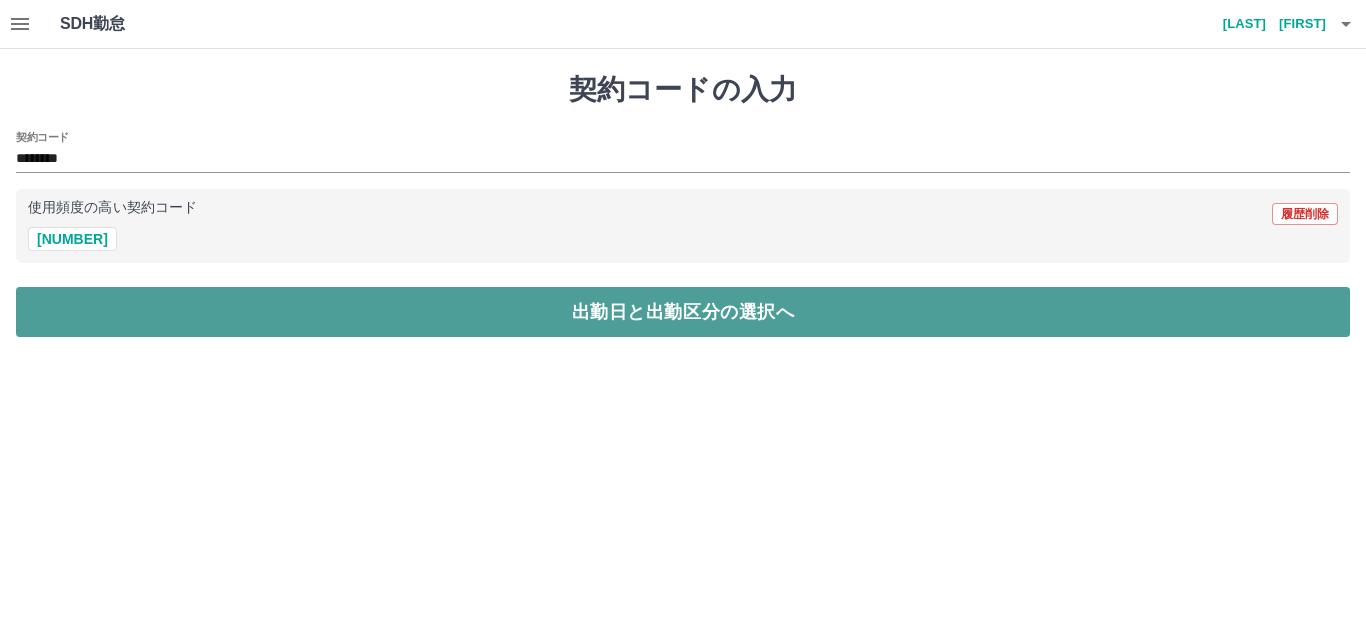 click on "出勤日と出勤区分の選択へ" at bounding box center [683, 312] 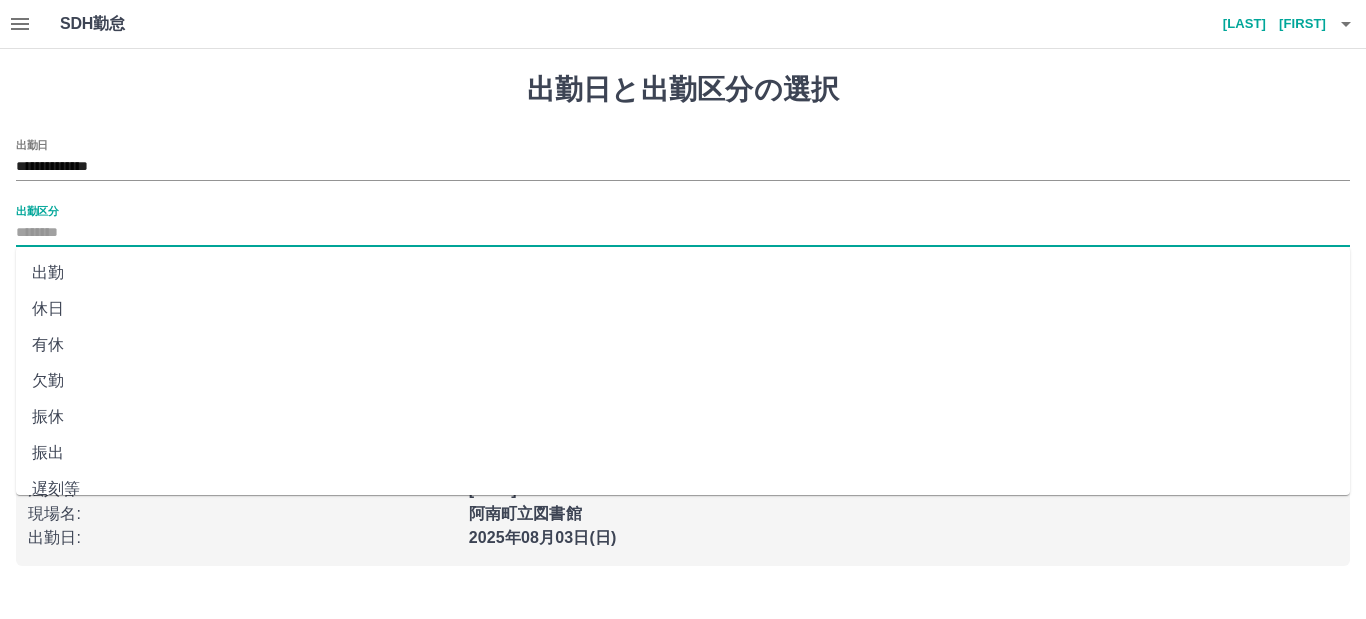 click on "出勤区分" at bounding box center [683, 233] 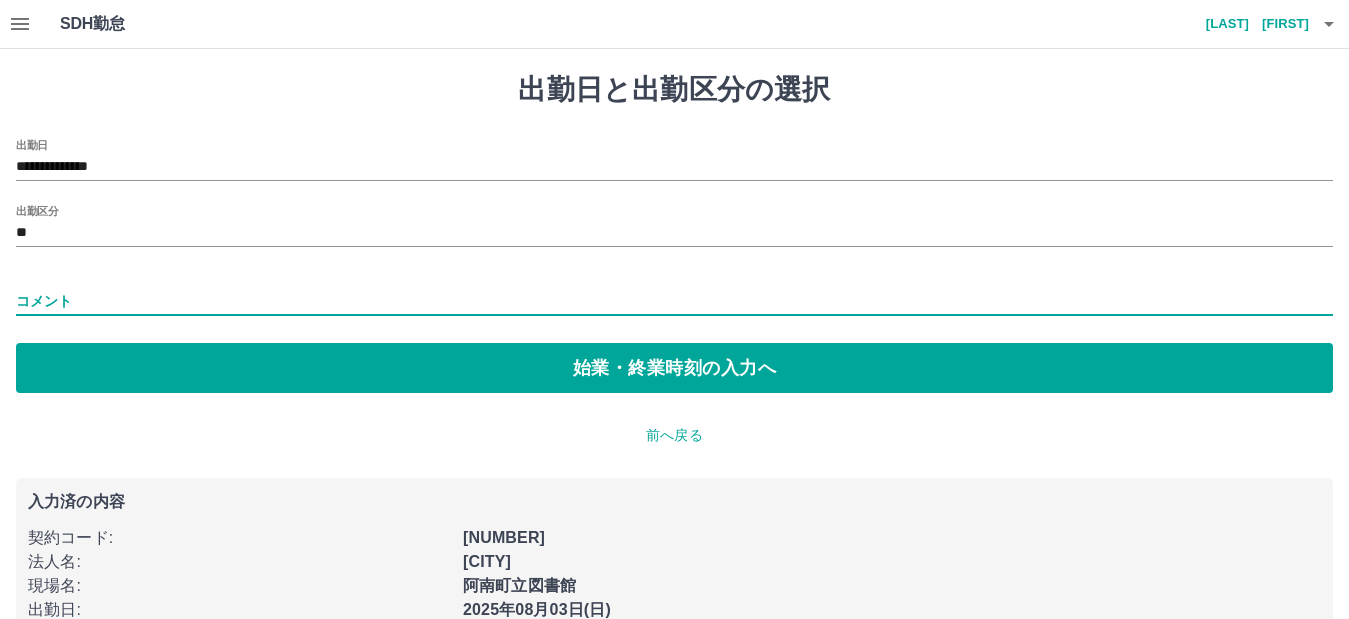 click on "コメント" at bounding box center (674, 301) 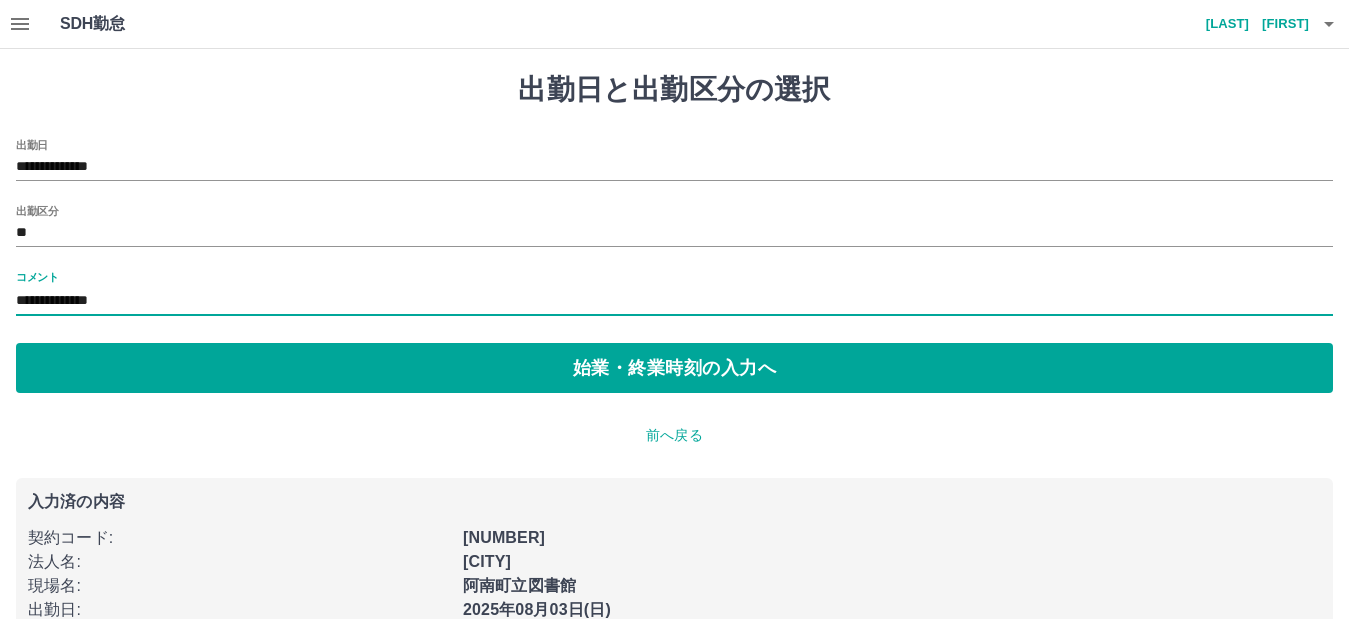 type on "**********" 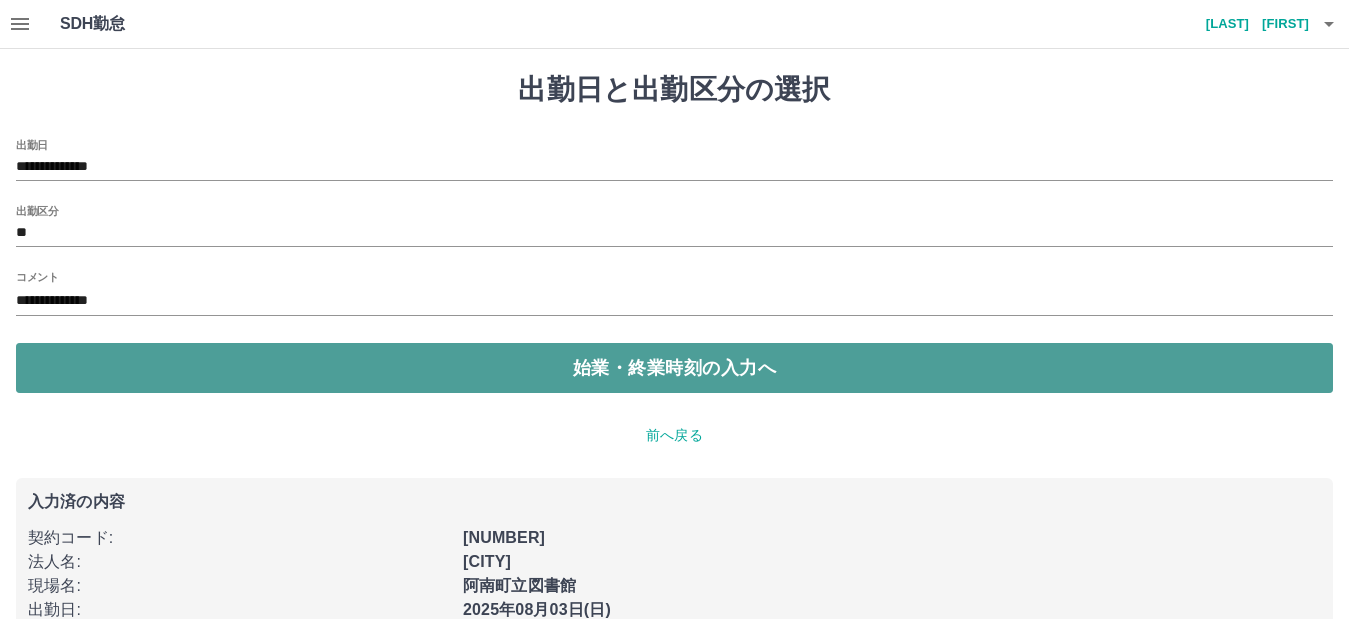 click on "始業・終業時刻の入力へ" at bounding box center [674, 368] 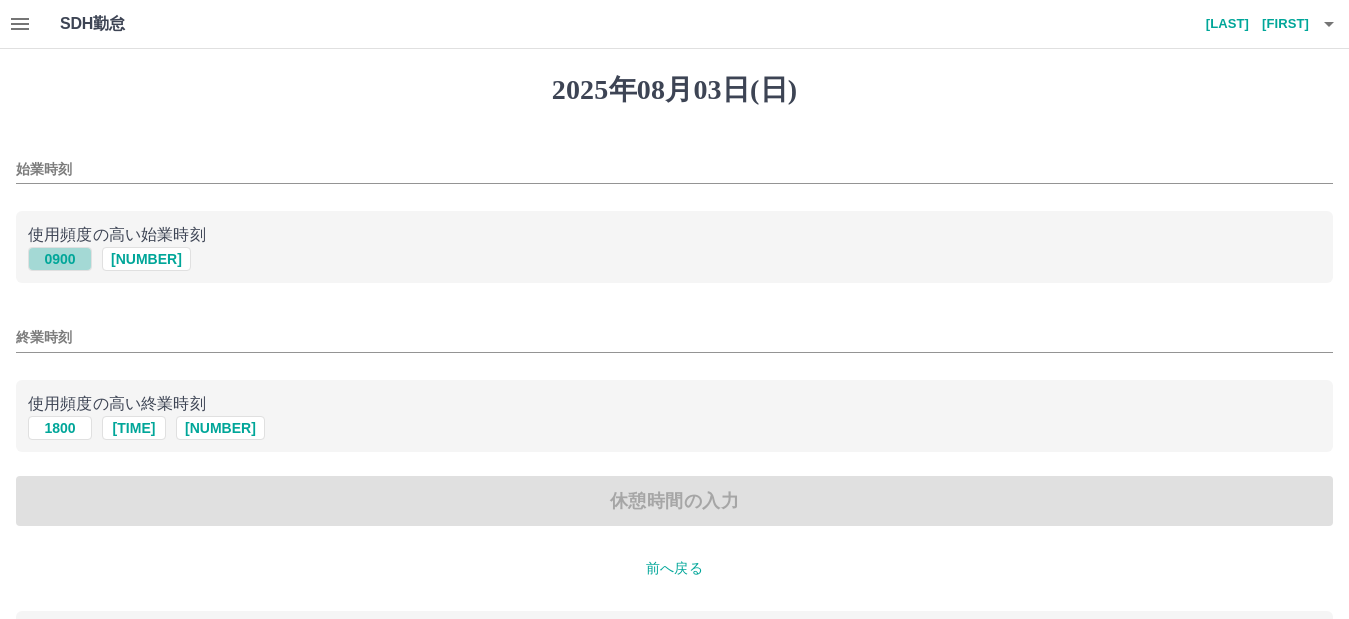 click on "0900" at bounding box center (60, 259) 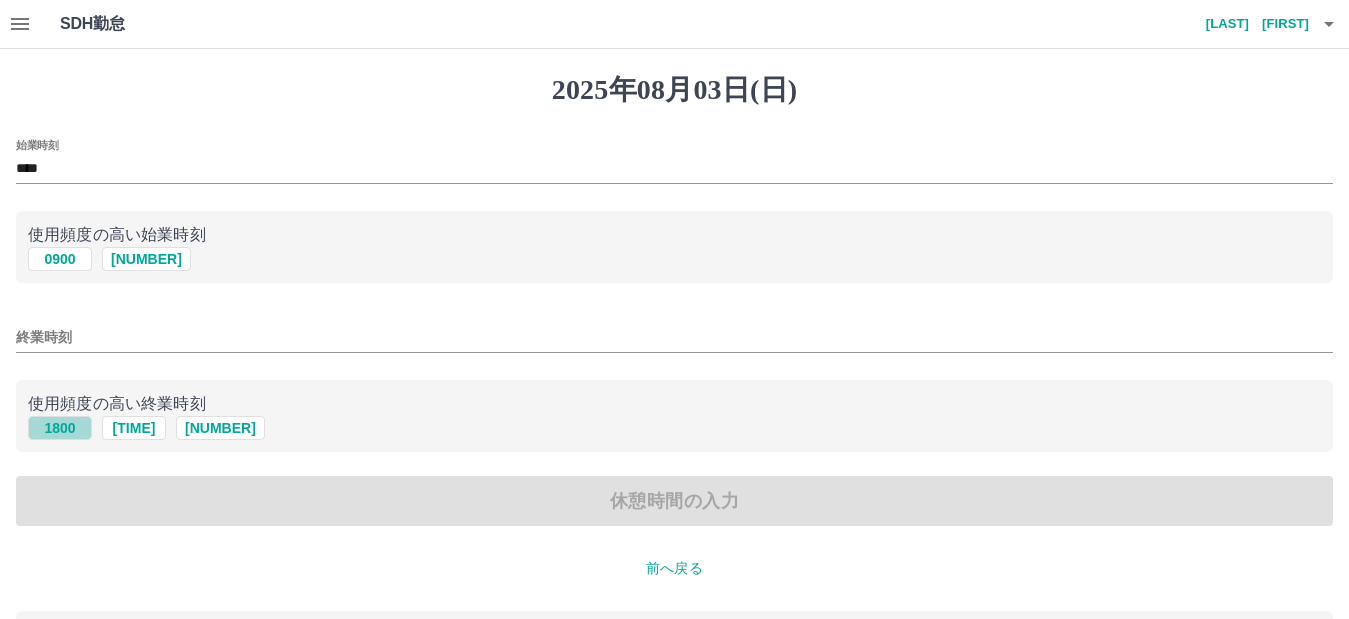 click on "1800" at bounding box center [60, 428] 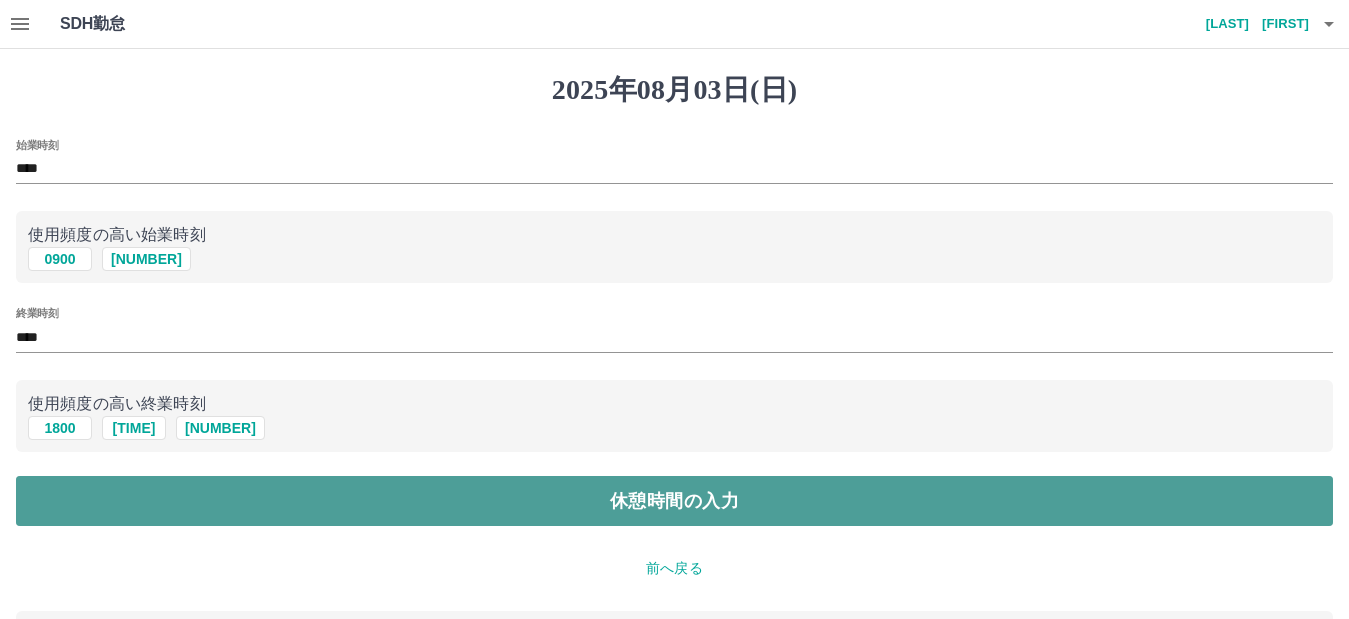 click on "休憩時間の入力" at bounding box center [674, 501] 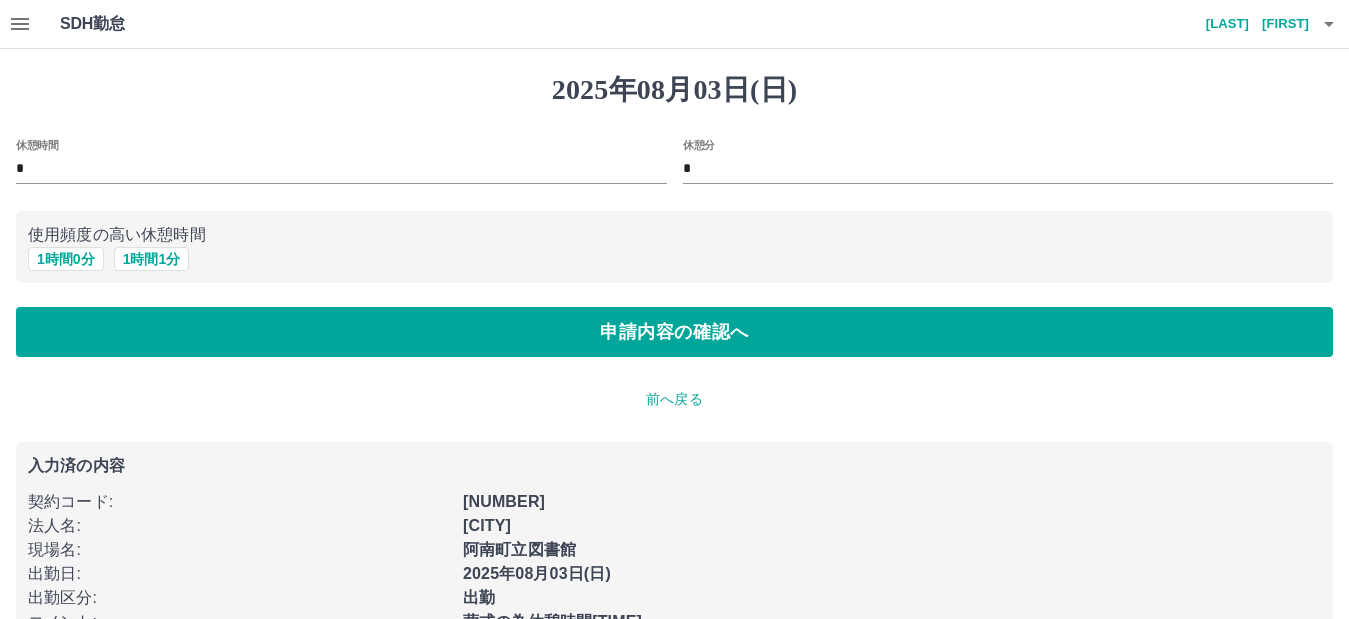 click on "*" at bounding box center [341, 169] 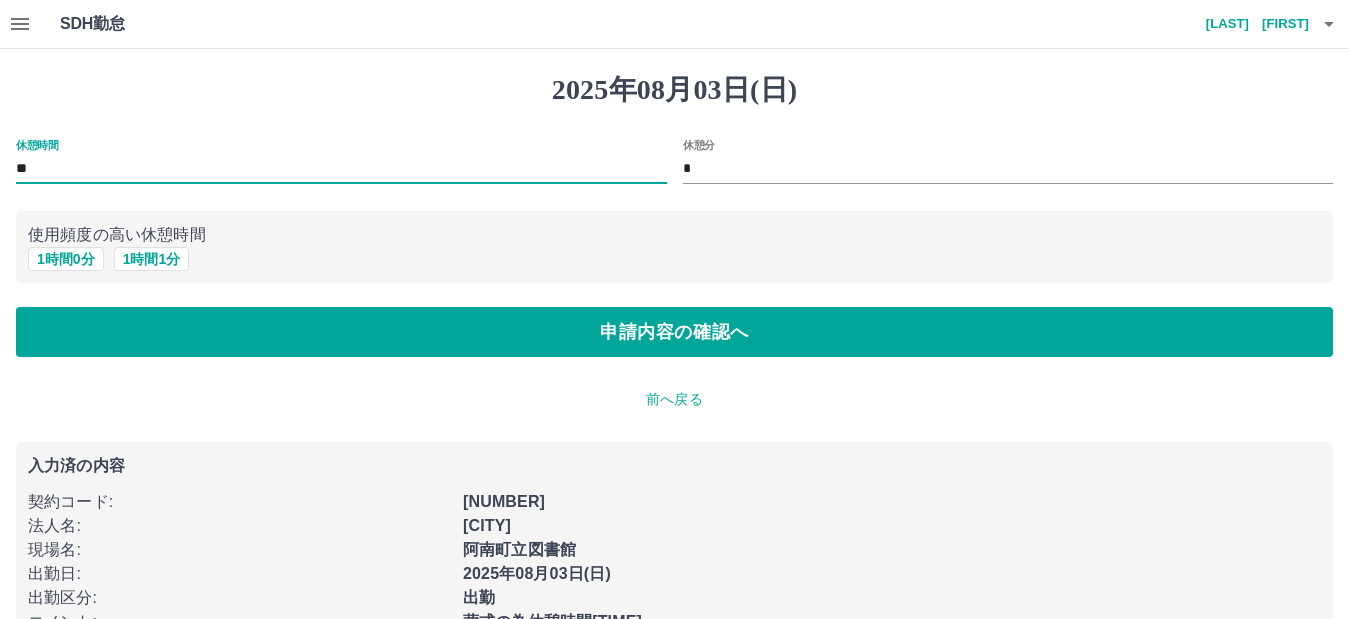 type on "*" 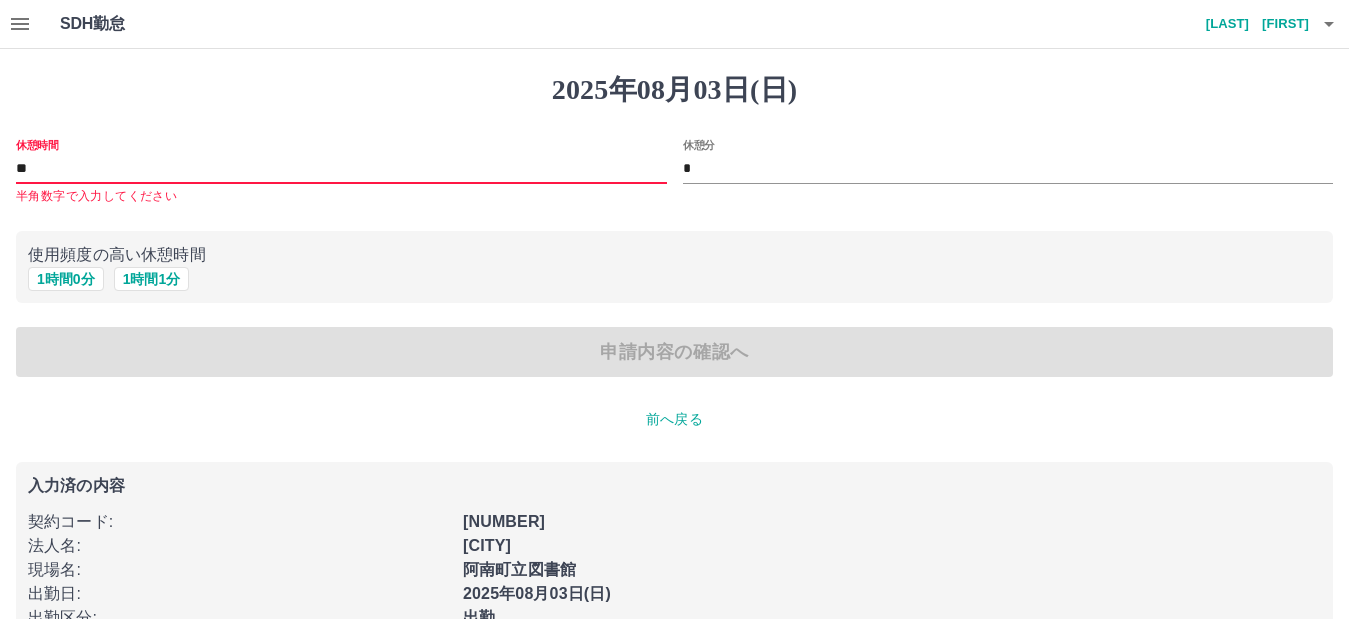 type on "*" 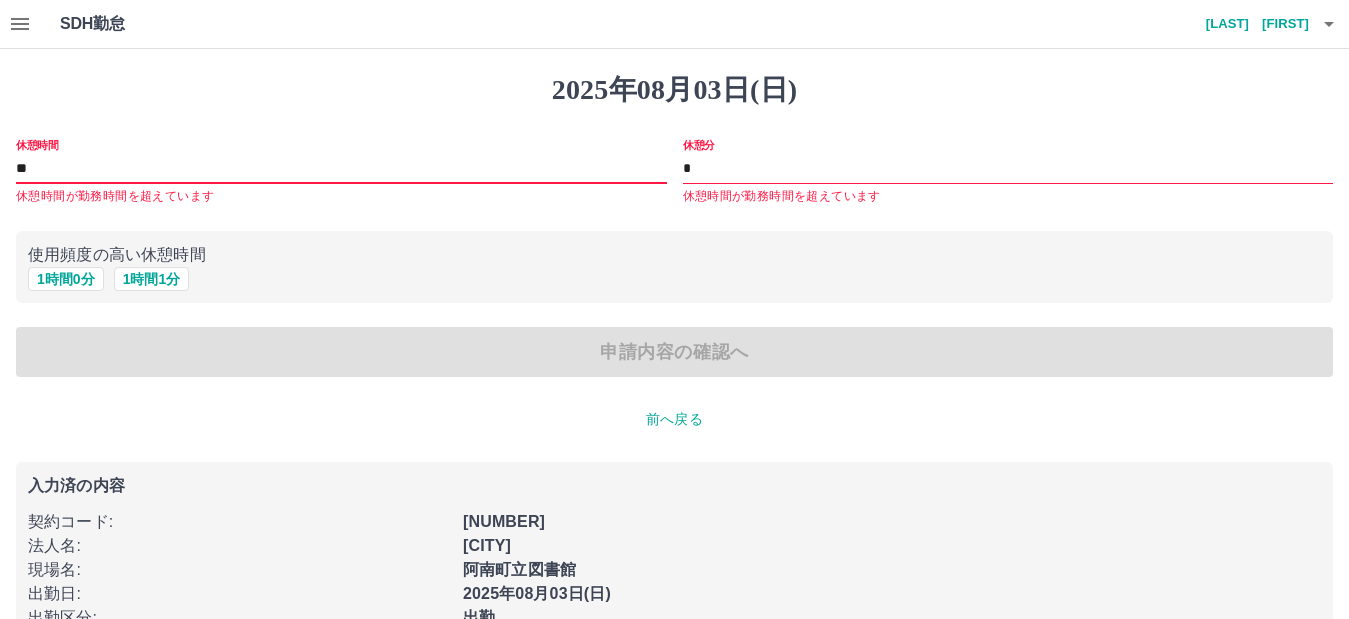 type on "*" 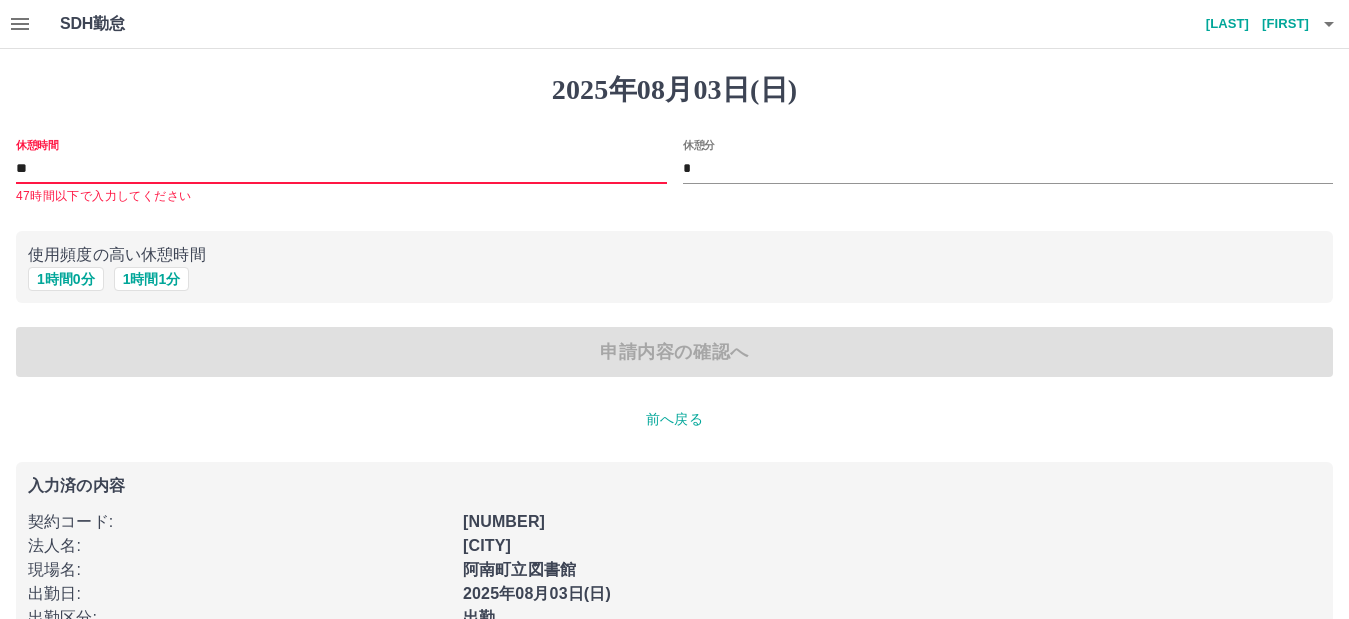 type on "*" 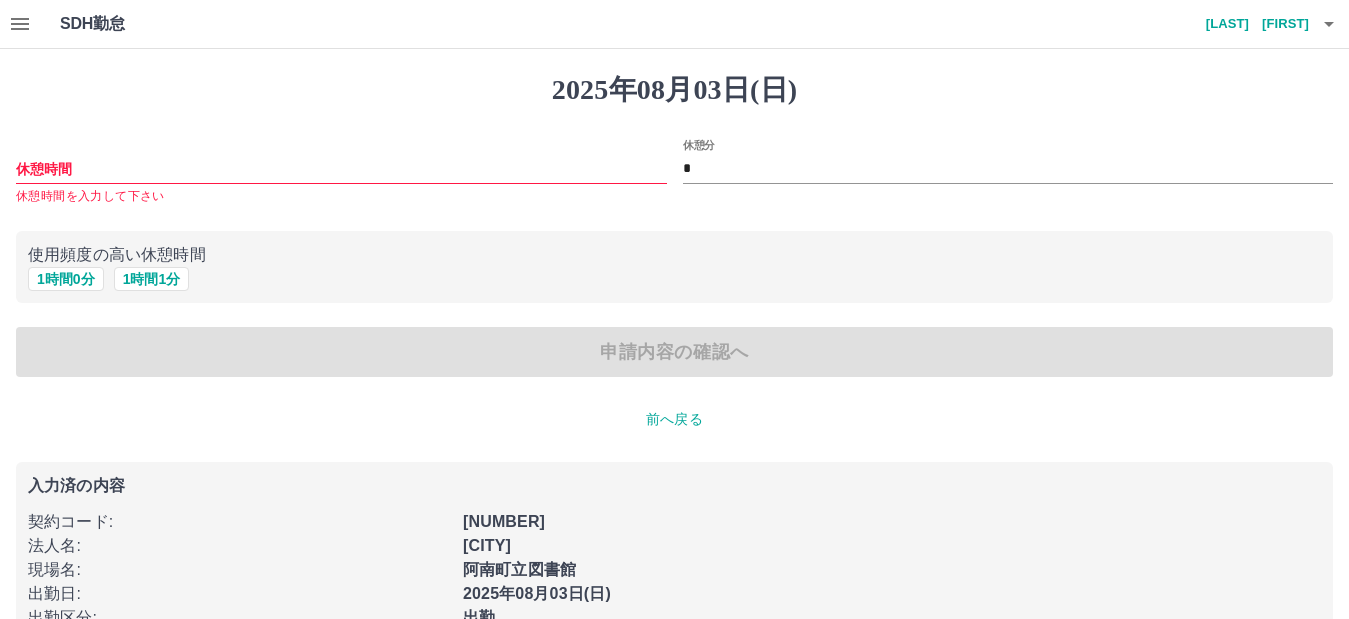 click on "使用頻度の高い休憩時間" at bounding box center (674, 255) 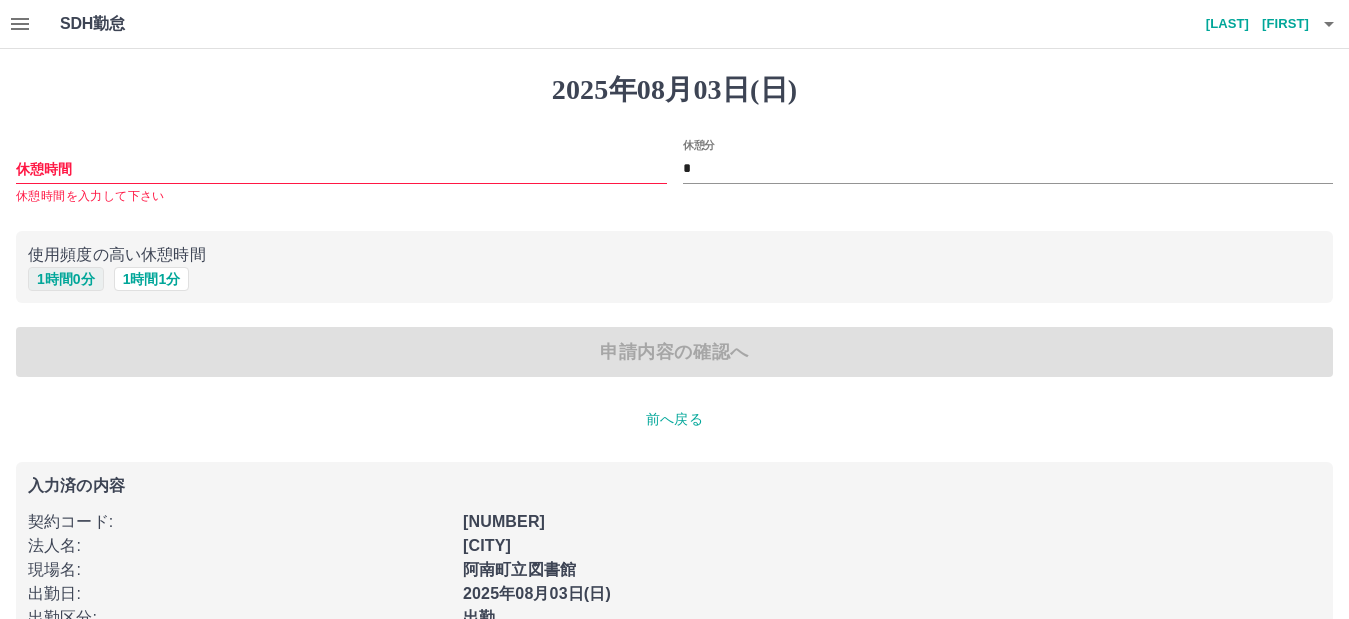 click on "1 時間 0 分" at bounding box center (66, 279) 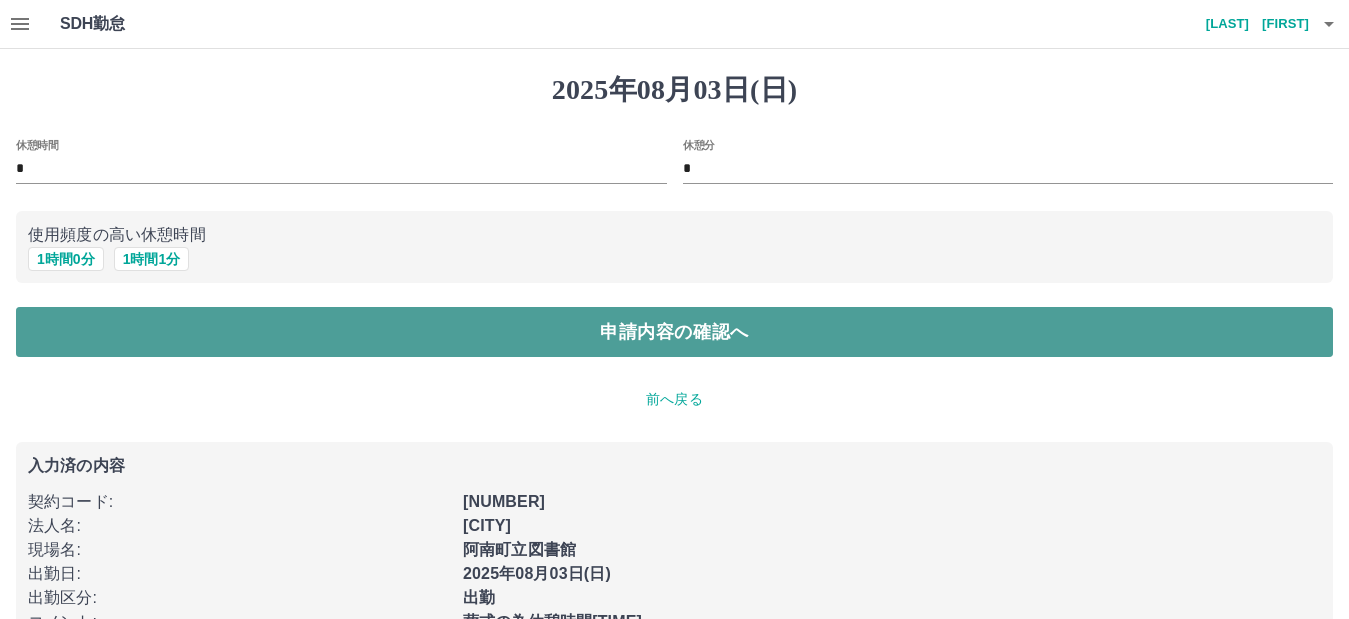 click on "申請内容の確認へ" at bounding box center [674, 332] 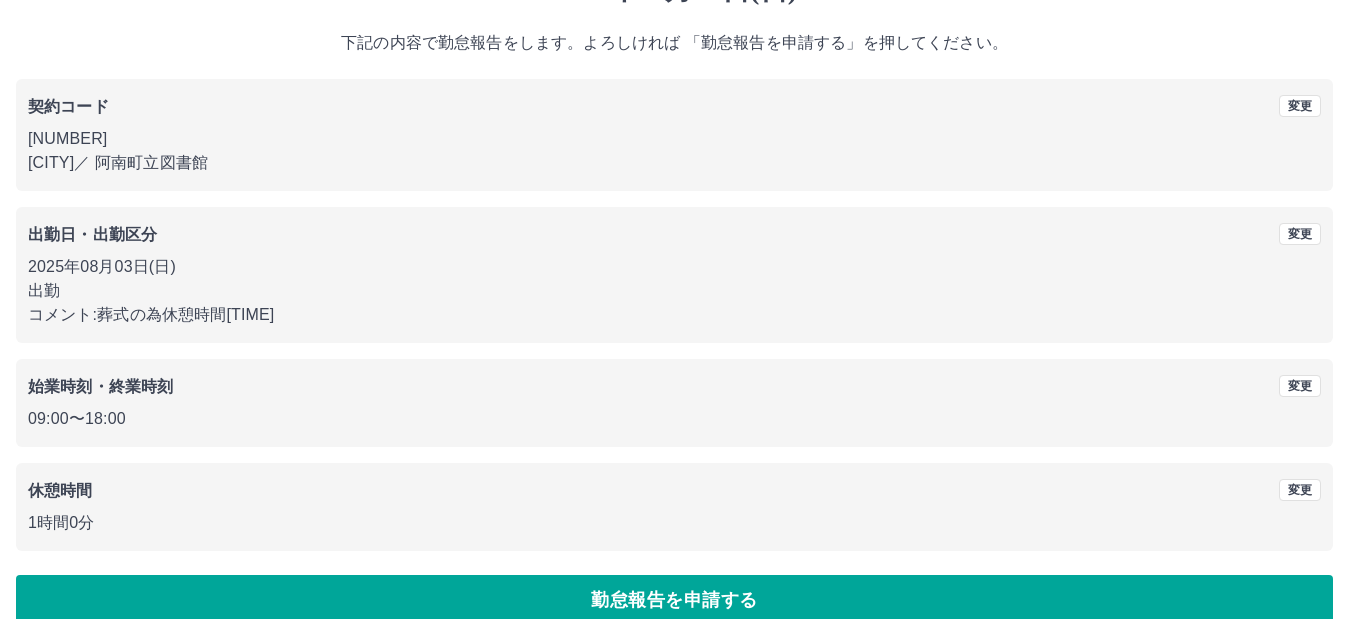 scroll, scrollTop: 130, scrollLeft: 0, axis: vertical 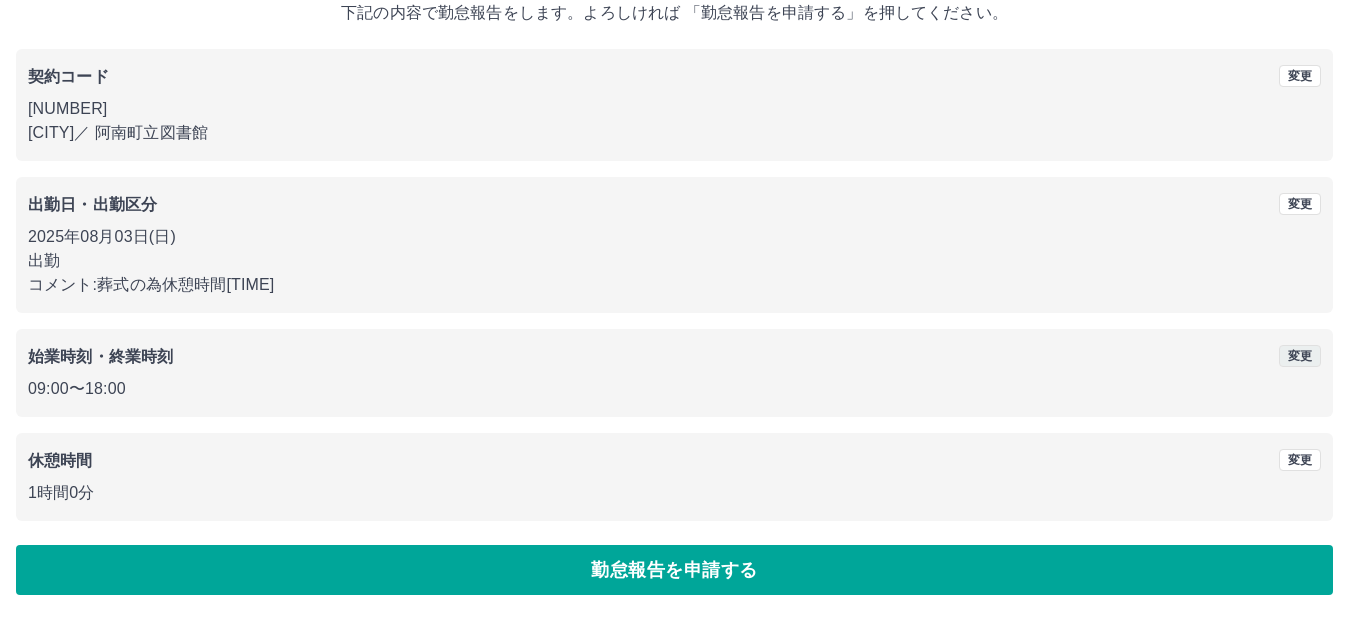 click on "変更" at bounding box center [1300, 356] 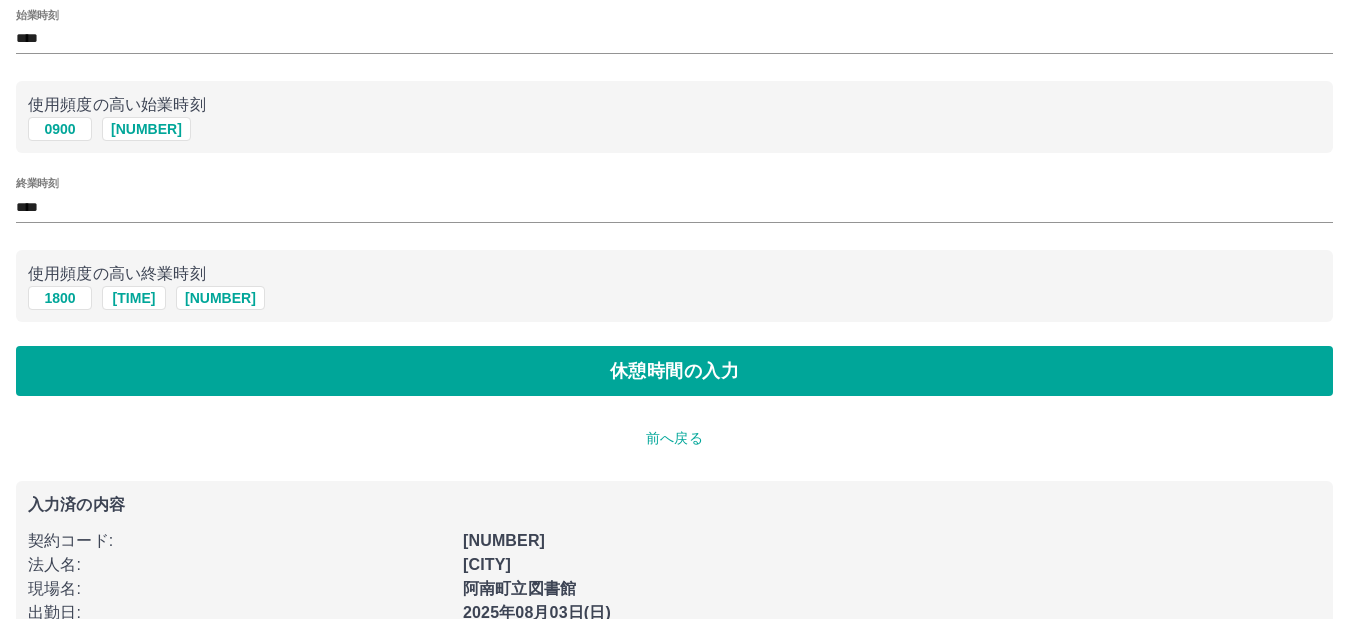 scroll, scrollTop: 0, scrollLeft: 0, axis: both 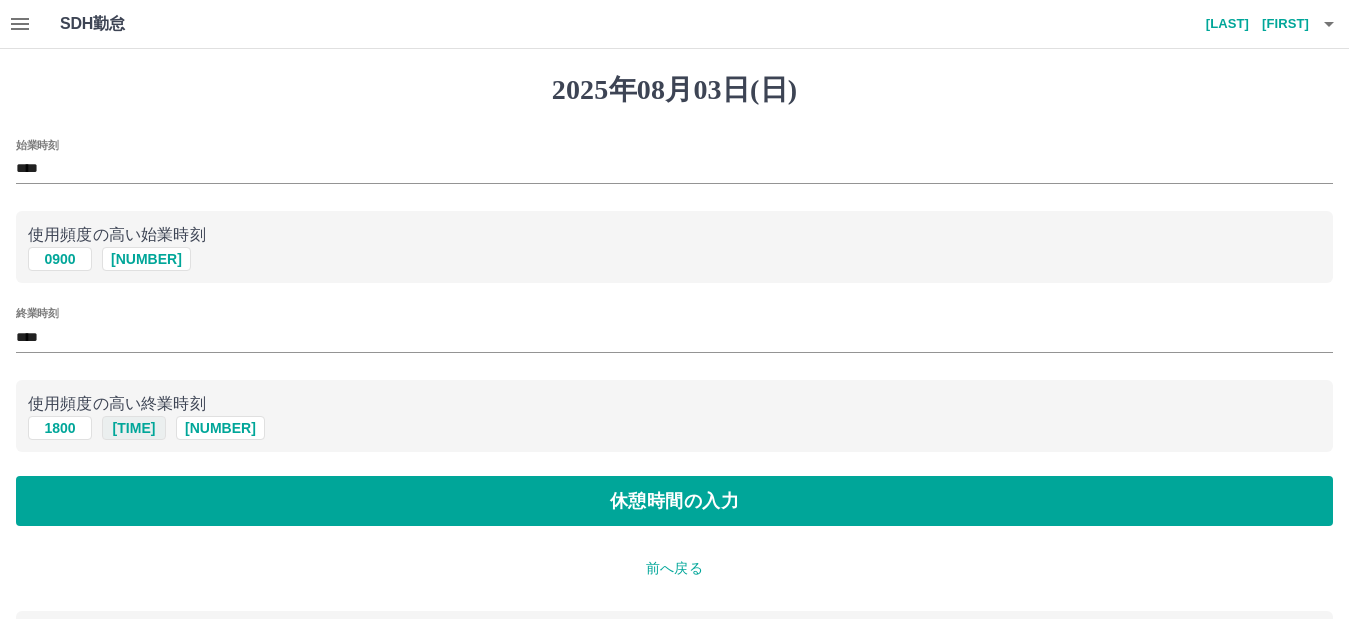 click on "1730" at bounding box center [134, 428] 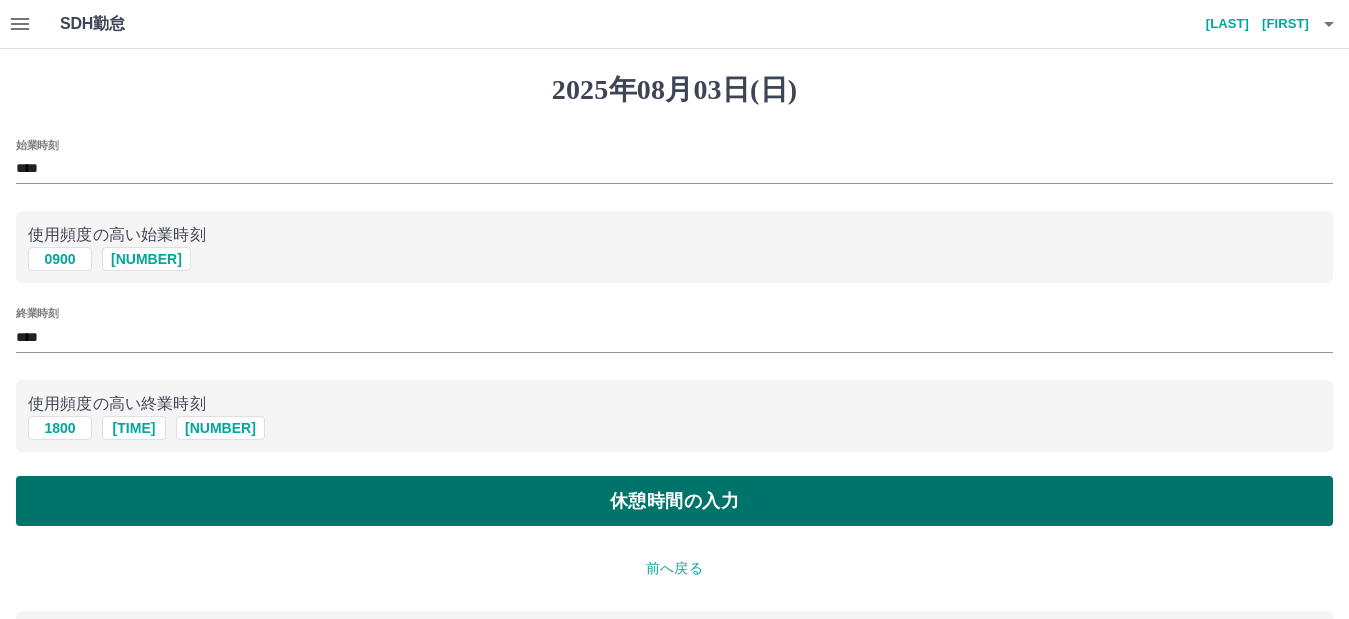 click on "休憩時間の入力" at bounding box center [674, 501] 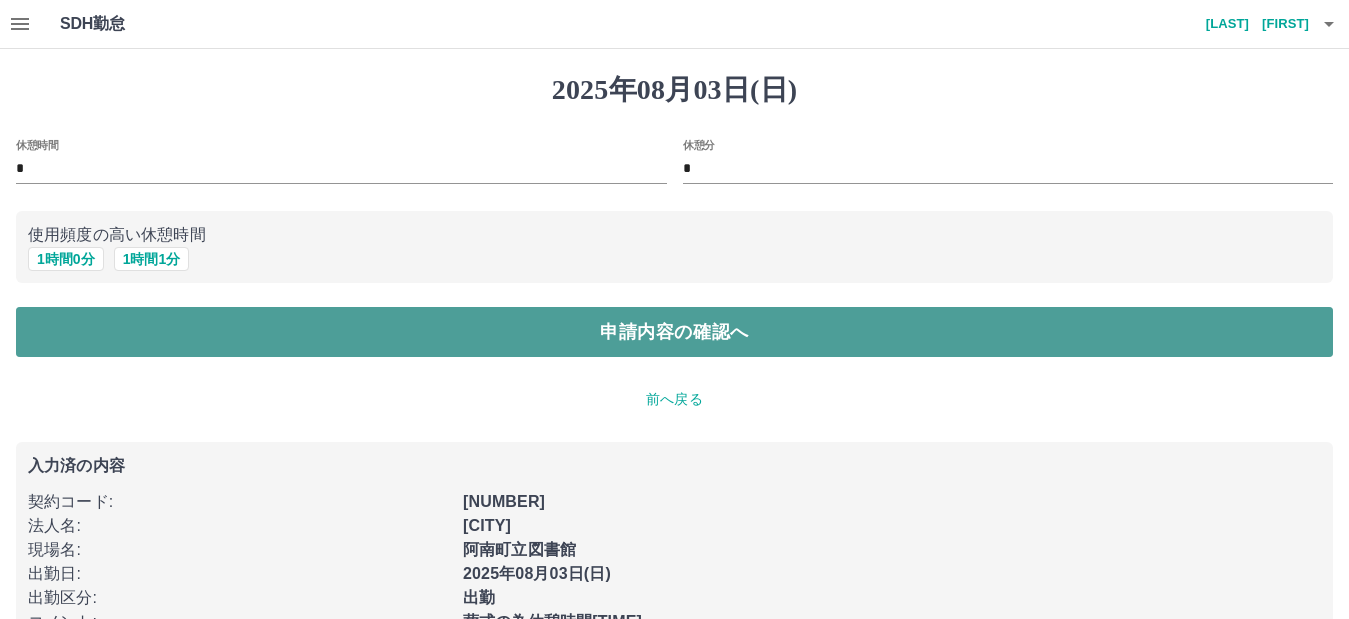 click on "申請内容の確認へ" at bounding box center [674, 332] 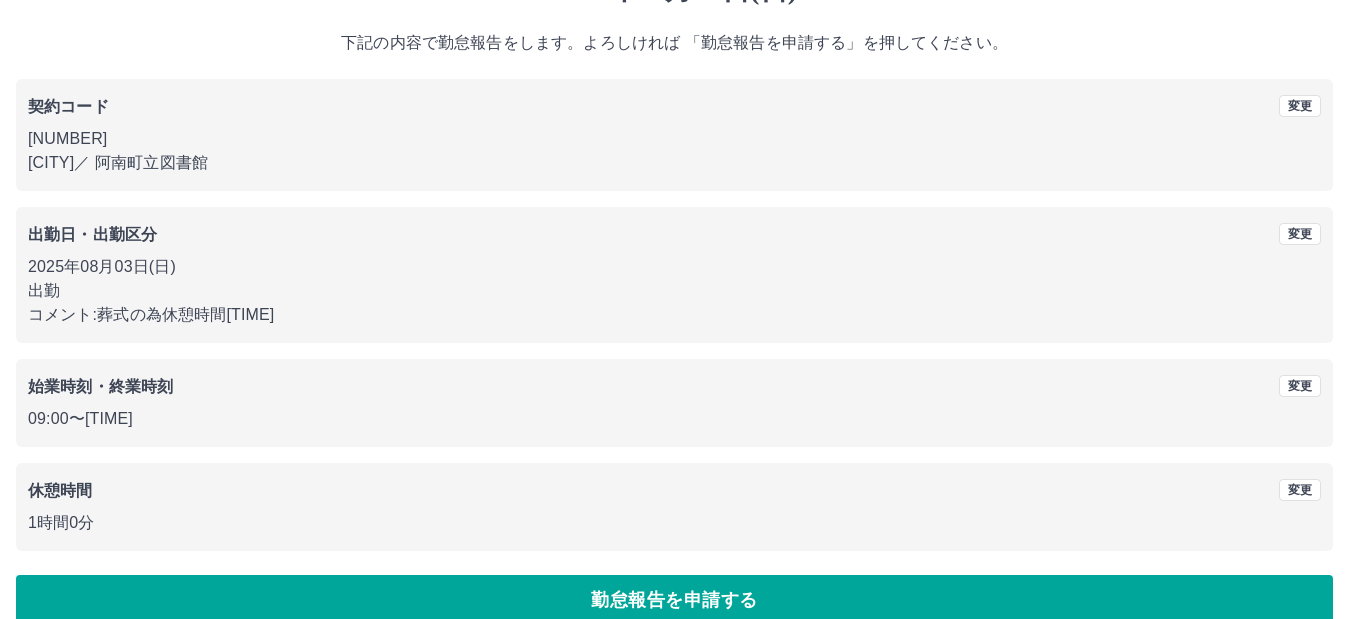 scroll, scrollTop: 130, scrollLeft: 0, axis: vertical 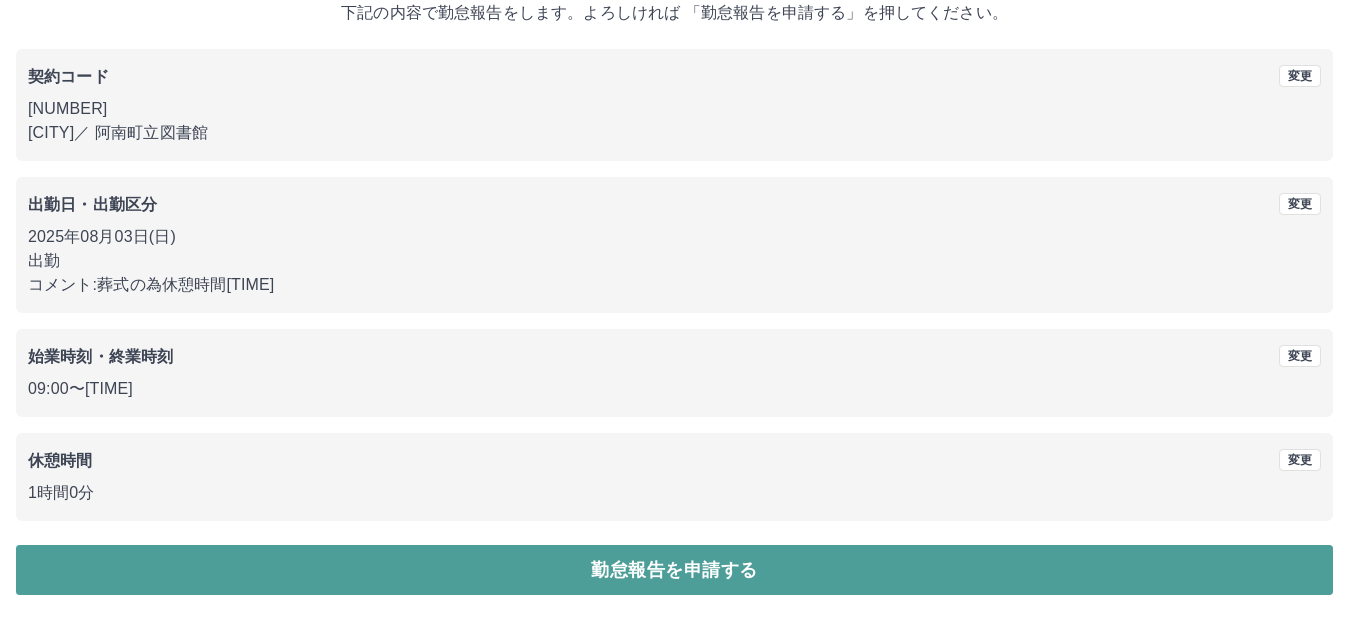 click on "勤怠報告を申請する" at bounding box center [674, 570] 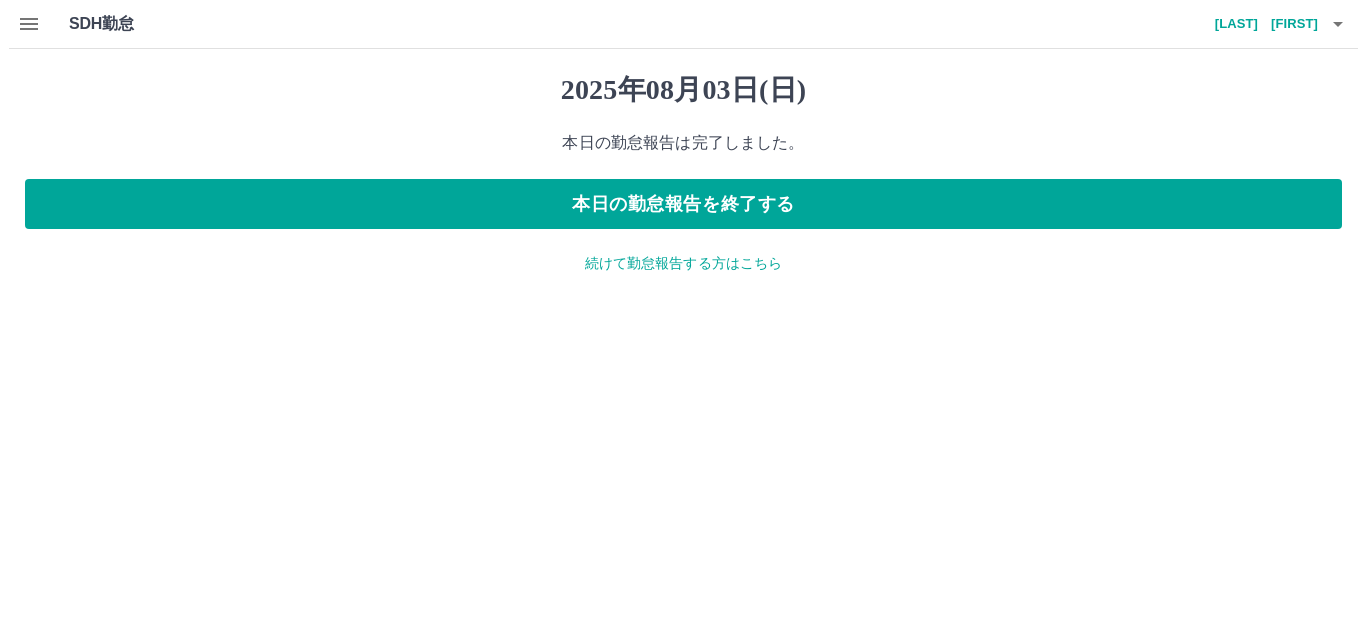 scroll, scrollTop: 0, scrollLeft: 0, axis: both 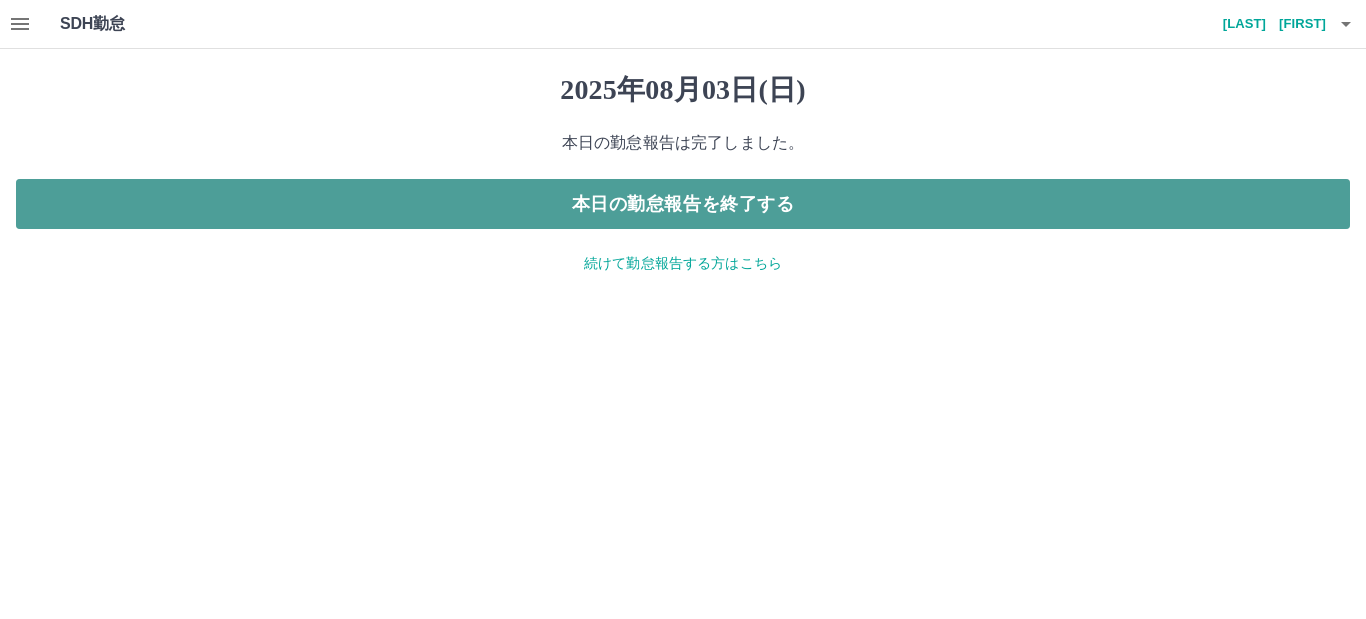 click on "本日の勤怠報告を終了する" at bounding box center (683, 204) 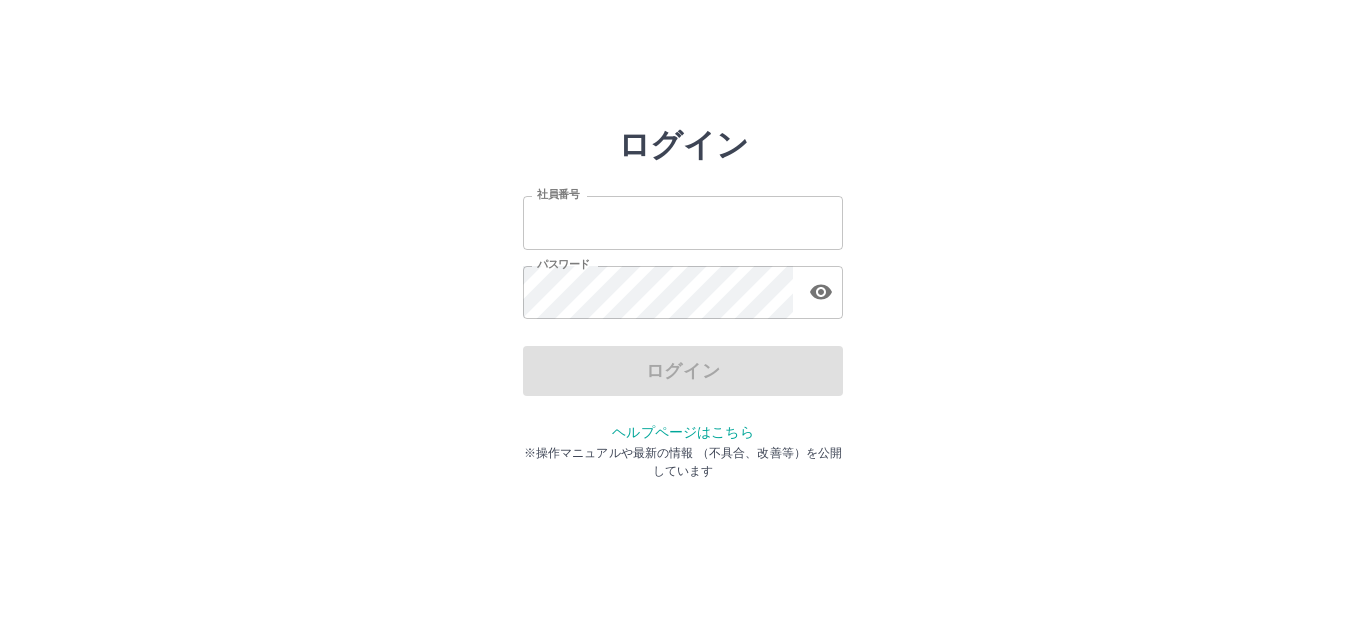 scroll, scrollTop: 0, scrollLeft: 0, axis: both 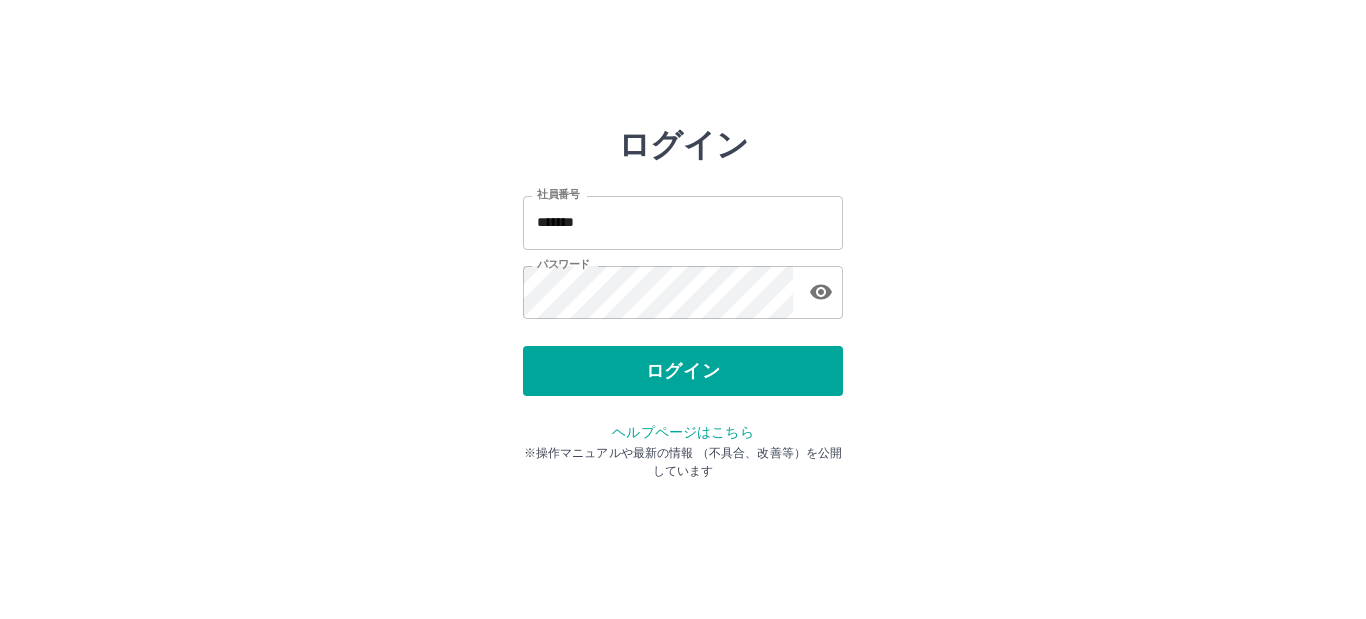 click on "ログイン" at bounding box center (683, 371) 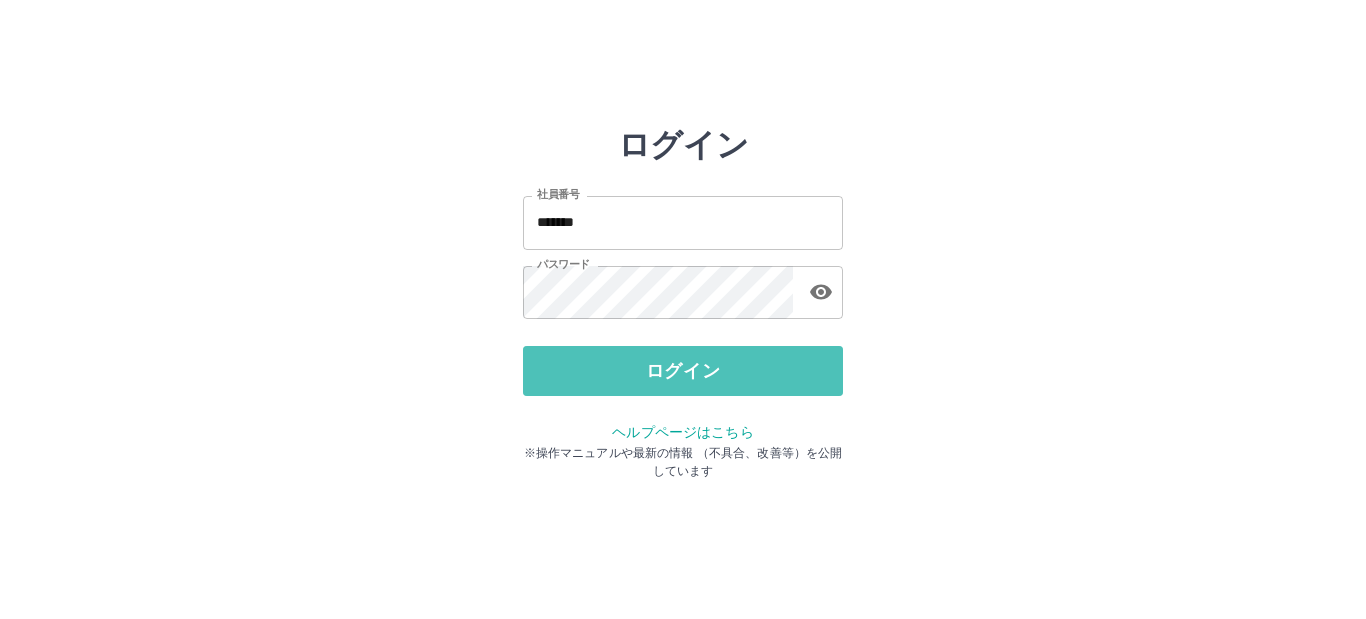click on "ログイン" at bounding box center (683, 371) 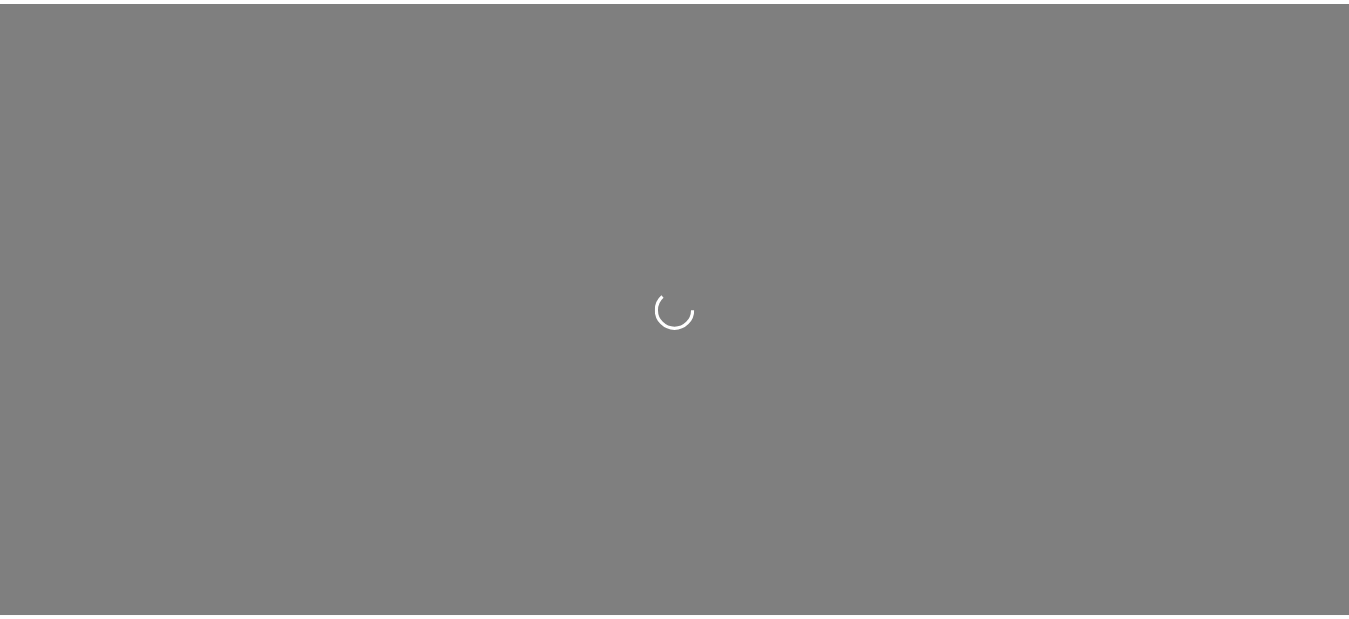 scroll, scrollTop: 0, scrollLeft: 0, axis: both 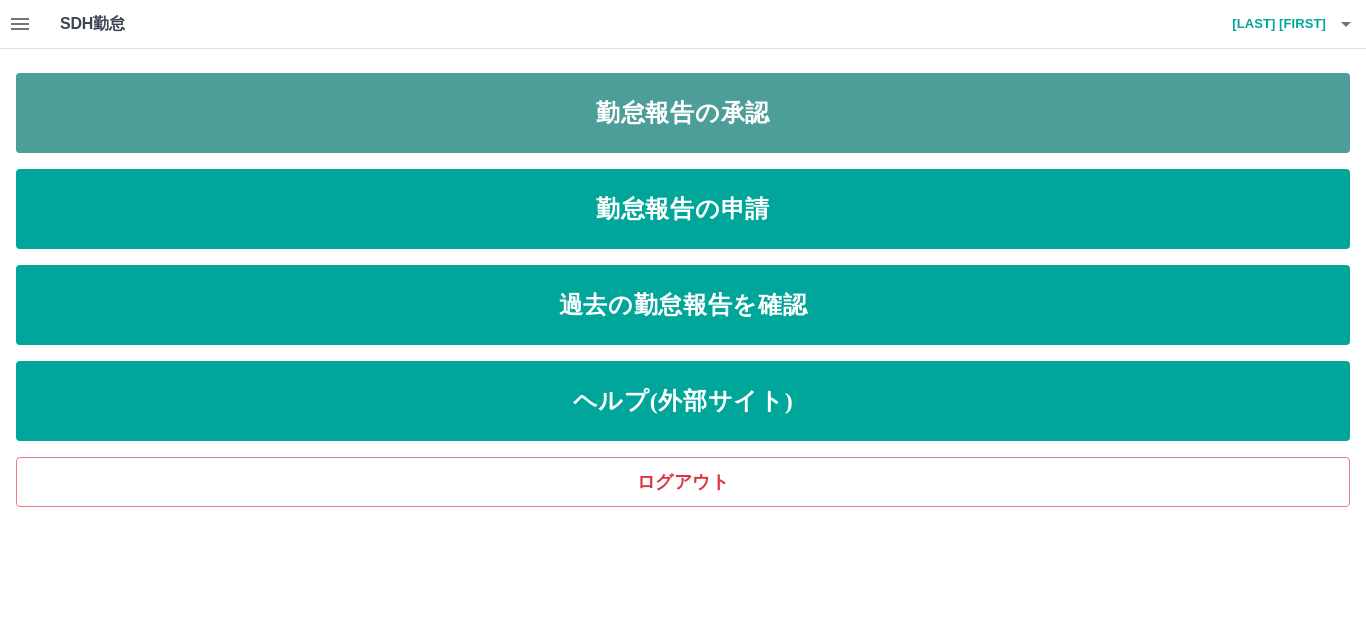 click on "勤怠報告の承認" at bounding box center [683, 113] 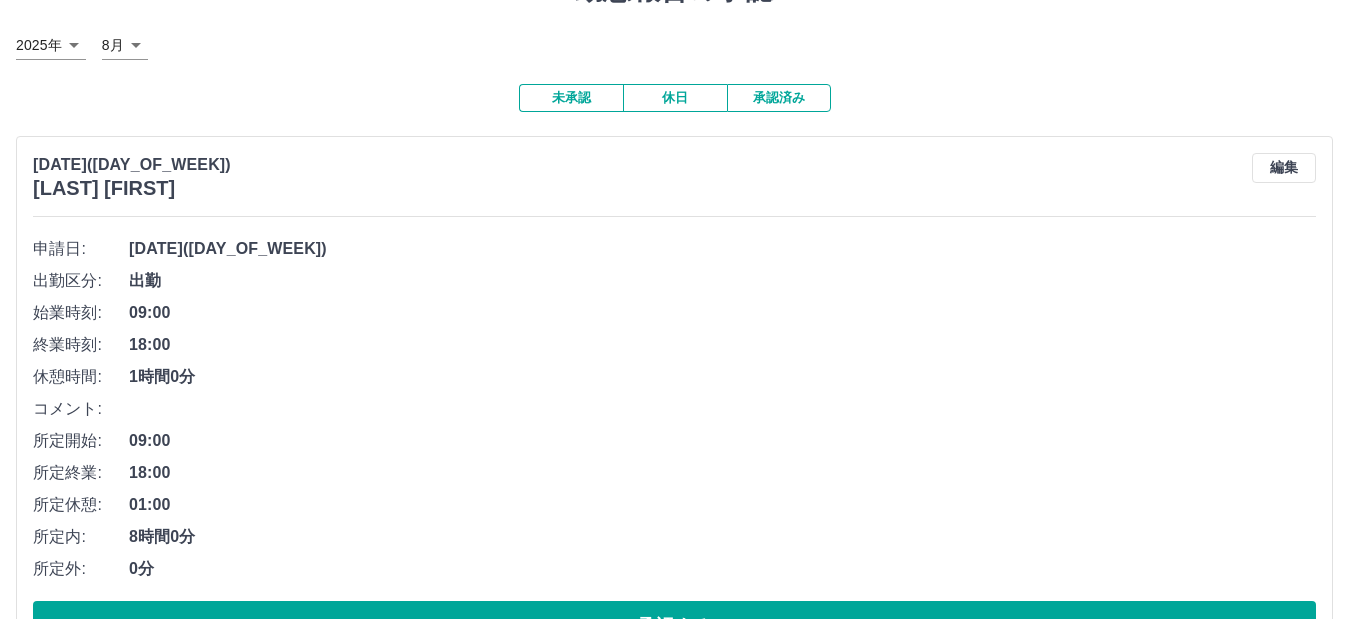 scroll, scrollTop: 200, scrollLeft: 0, axis: vertical 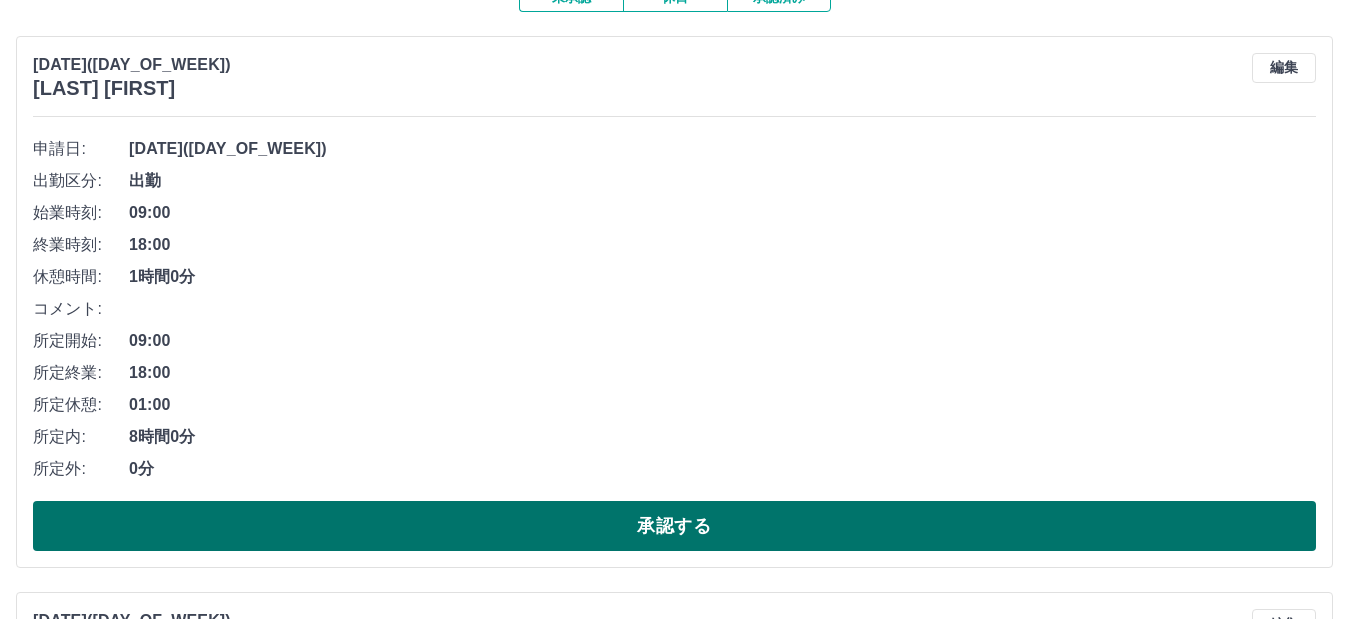 click on "承認する" at bounding box center [674, 526] 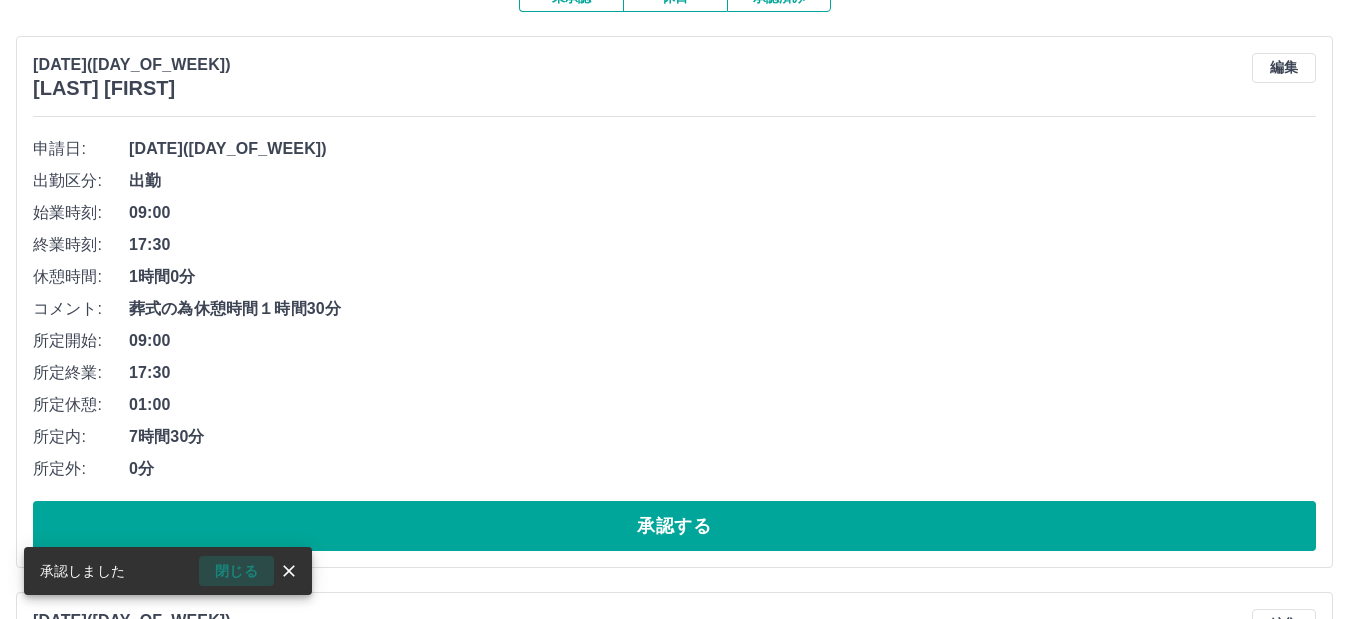 click on "閉じる" at bounding box center (236, 571) 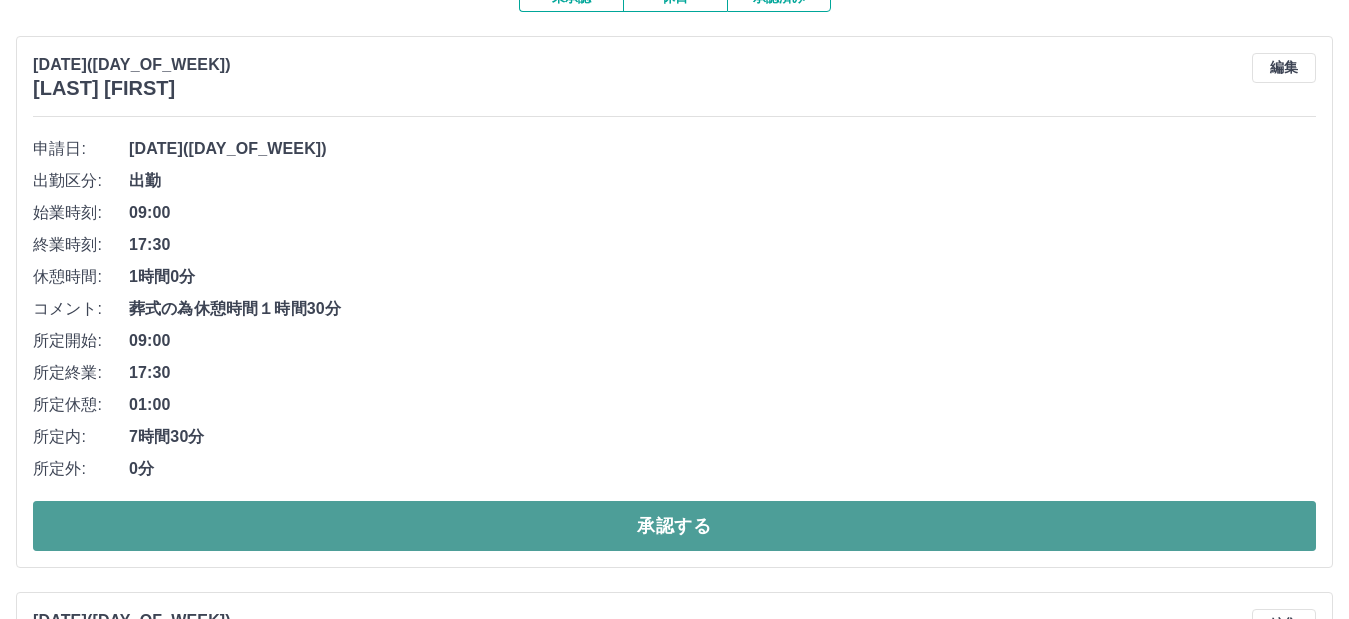click on "承認する" at bounding box center (674, 526) 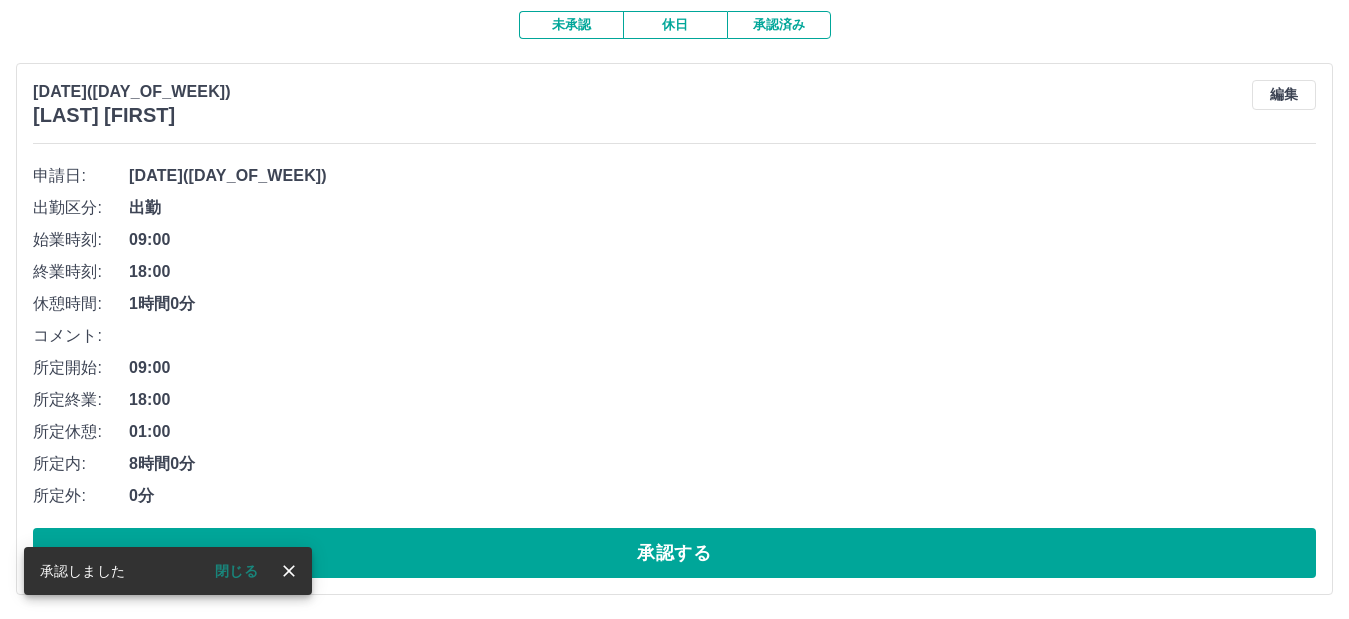 scroll, scrollTop: 175, scrollLeft: 0, axis: vertical 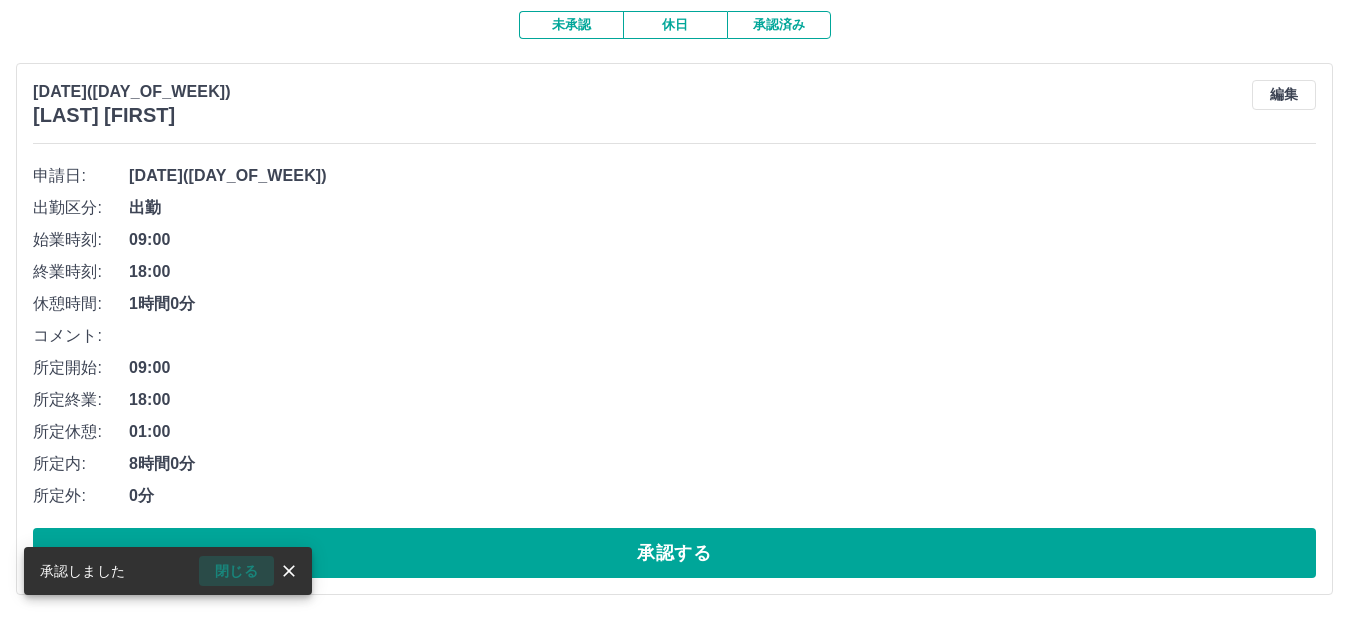 click on "閉じる" at bounding box center (236, 571) 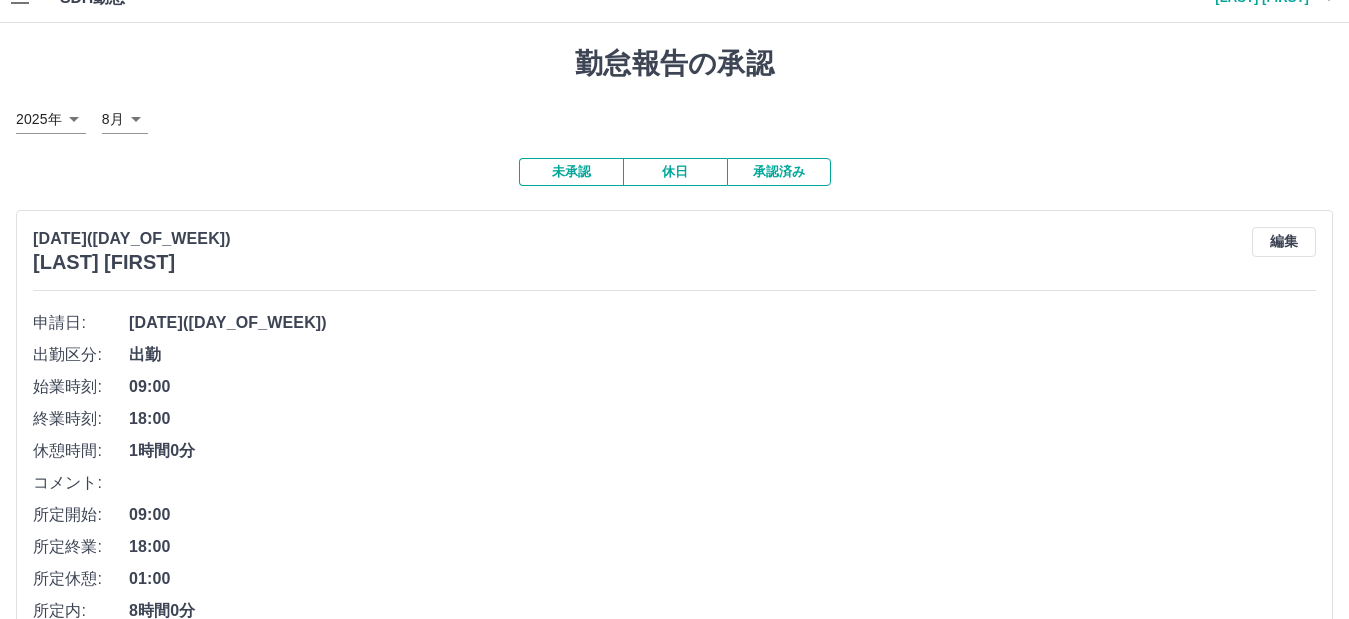 scroll, scrollTop: 0, scrollLeft: 0, axis: both 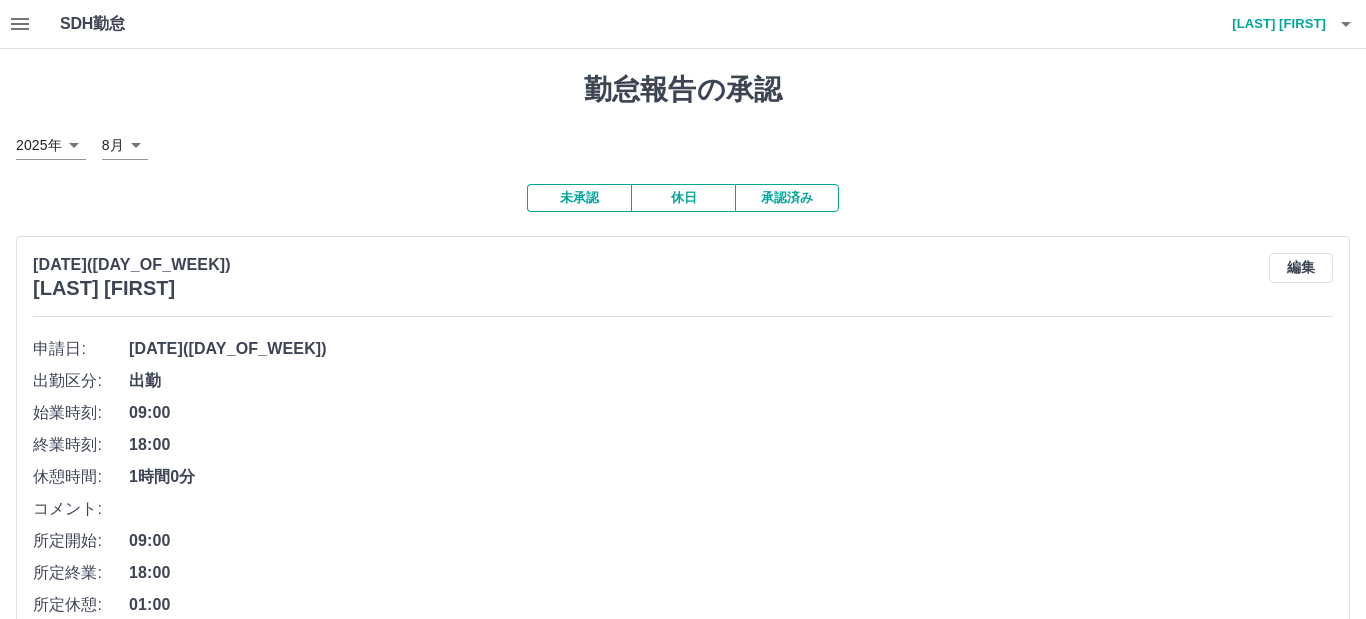 click on "SDH勤怠 [LAST] [FIRST] 勤怠報告の承認 2025年 **** 8月 * 未承認 休日 承認済み 2025年8月1日(金) [LAST] [FIRST] 編集 申請日: 2025年8月1日(金) 出勤区分: 出勤 始業時刻: 09:00 終業時刻: 18:00 休憩時間: 1時間0分 コメント: 所定開始: 09:00 所定終業: 18:00 所定休憩: 01:00 所定内: 8時間0分 所定外: 0分 承認する SDH勤怠" at bounding box center (683, 396) 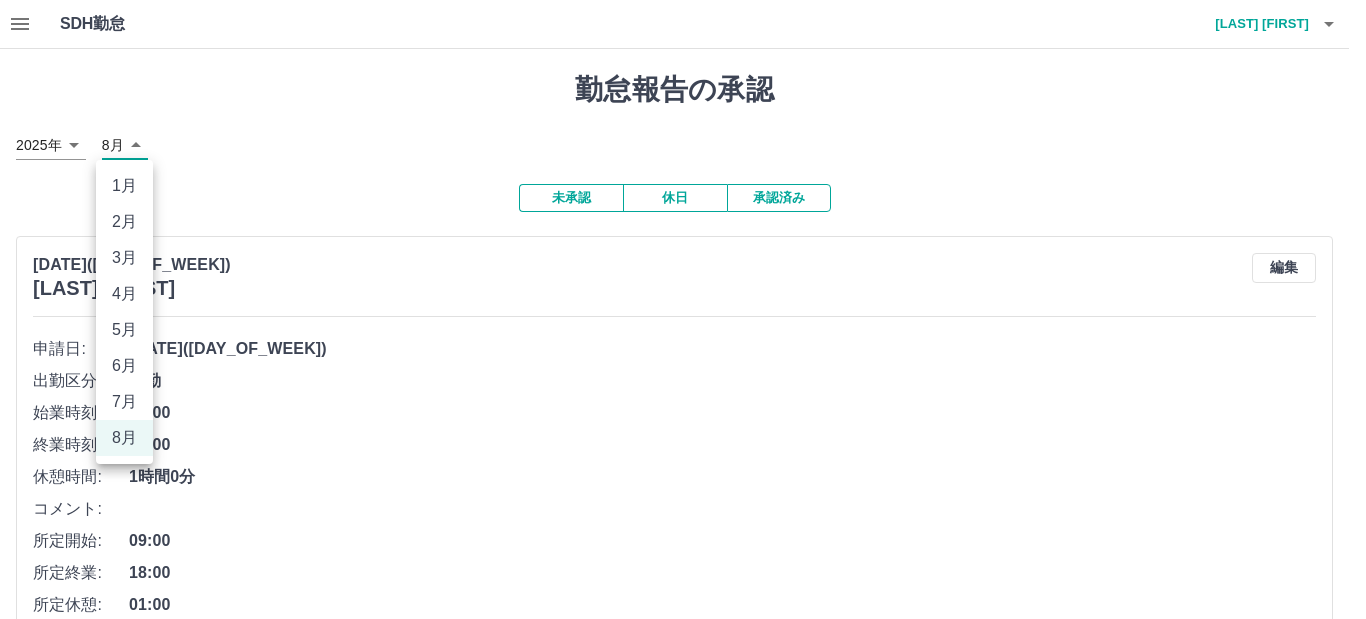 click on "7月" at bounding box center [124, 402] 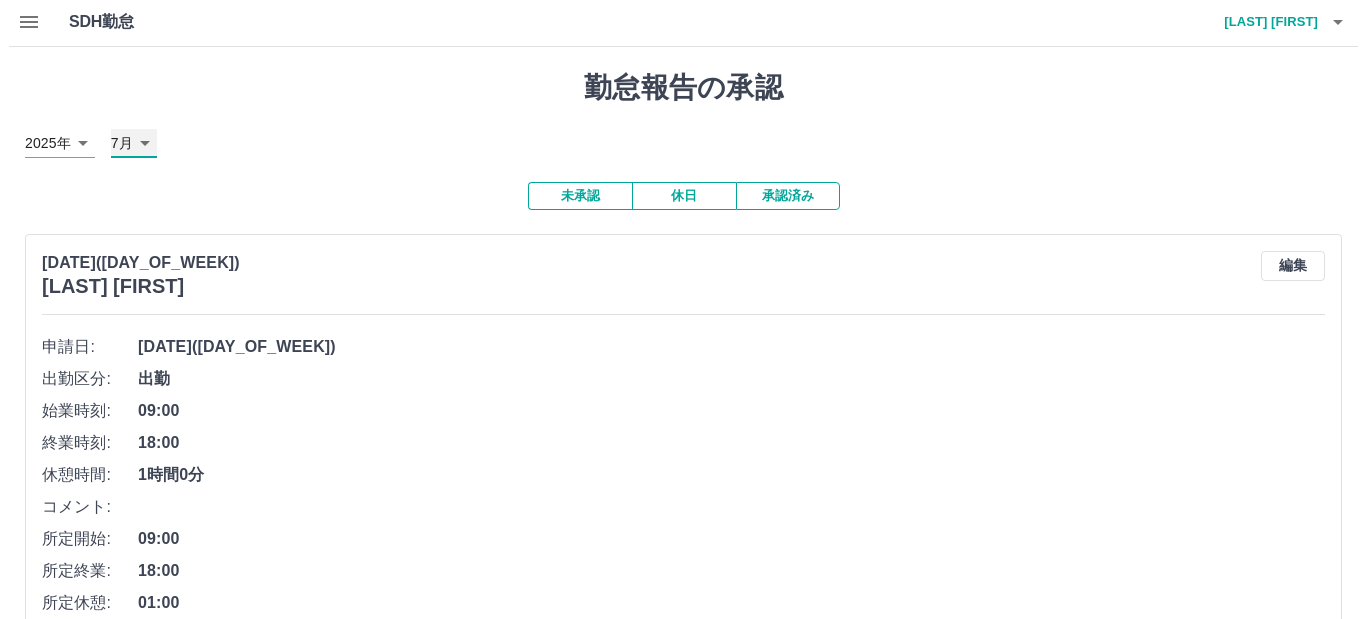 scroll, scrollTop: 0, scrollLeft: 0, axis: both 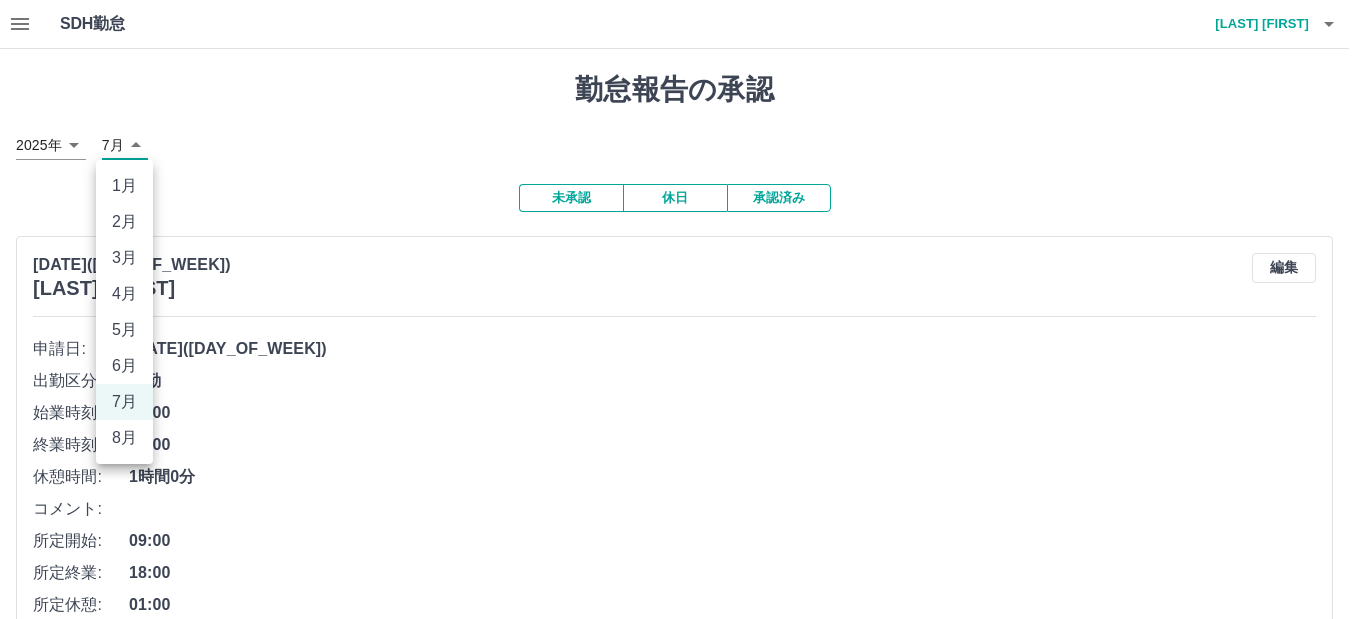 click on "SDH勤怠 [LAST] [FIRST] 勤怠報告の承認 2025年 **** 7月 * 未承認 休日 承認済み 2025年7月31日(木) [LAST] [FIRST] 編集 申請日: 2025年7月31日(木) 出勤区分: 出勤 始業時刻: 09:00 終業時刻: 18:00 休憩時間: 1時間0分 コメント: 所定開始: 09:00 所定終業: 18:00 所定休憩: 01:00 所定内: 8時間0分 所定外: 0分 承認する 2025年7月30日(水) [LAST] [FIRST] 編集 申請日: 2025年7月30日(水) 出勤区分: 出勤 始業時刻: 09:00 終業時刻: 18:00 休憩時間: 1時間0分 コメント: 所定開始: 09:00 所定終業: 18:00 所定休憩: 01:00 所定内: 8時間0分 所定外: 0分 承認する 2025年7月29日(火) [LAST] [FIRST] 編集 申請日: 2025年7月29日(火) 出勤区分: 出勤 始業時刻: 09:00 終業時刻: 18:00 休憩時間: 1時間0分 コメント: 所定開始: 09:00 所定終業: 18:00 所定休憩: 01:00 所定内: 8時間0分 所定外: 0分 承認する 2025年7月28日(月) [LAST] [FIRST] 編集 出勤" at bounding box center [683, 6389] 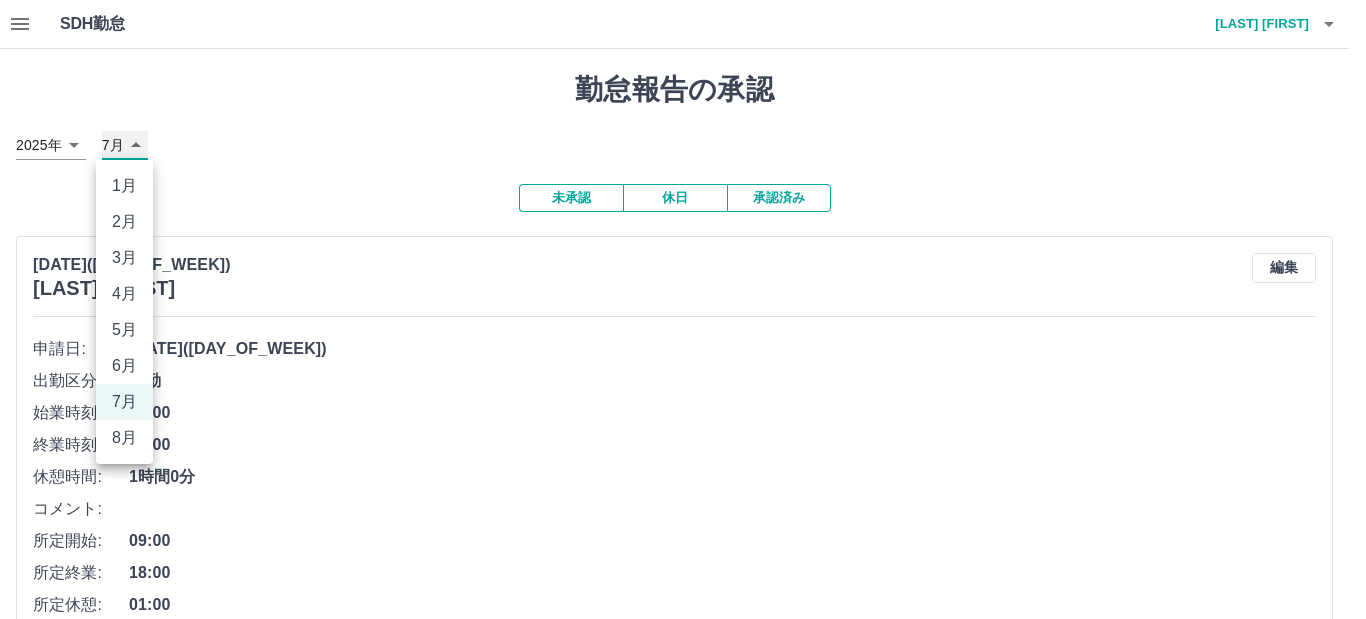 type on "*" 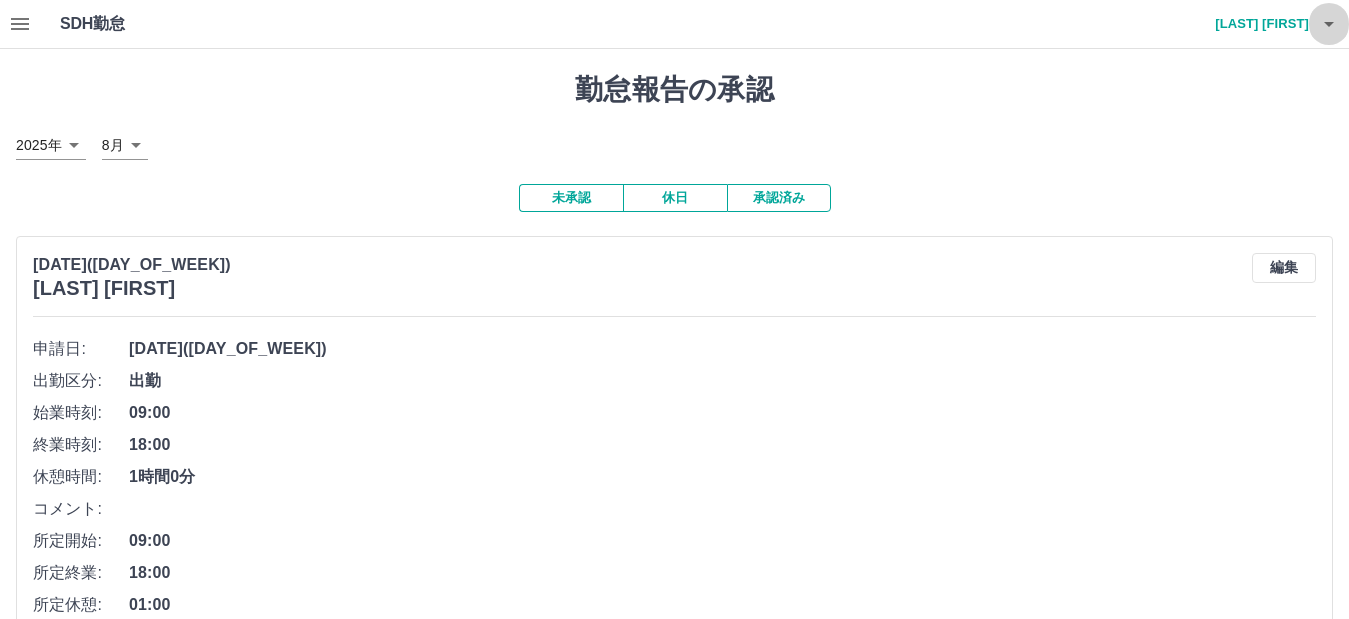 click 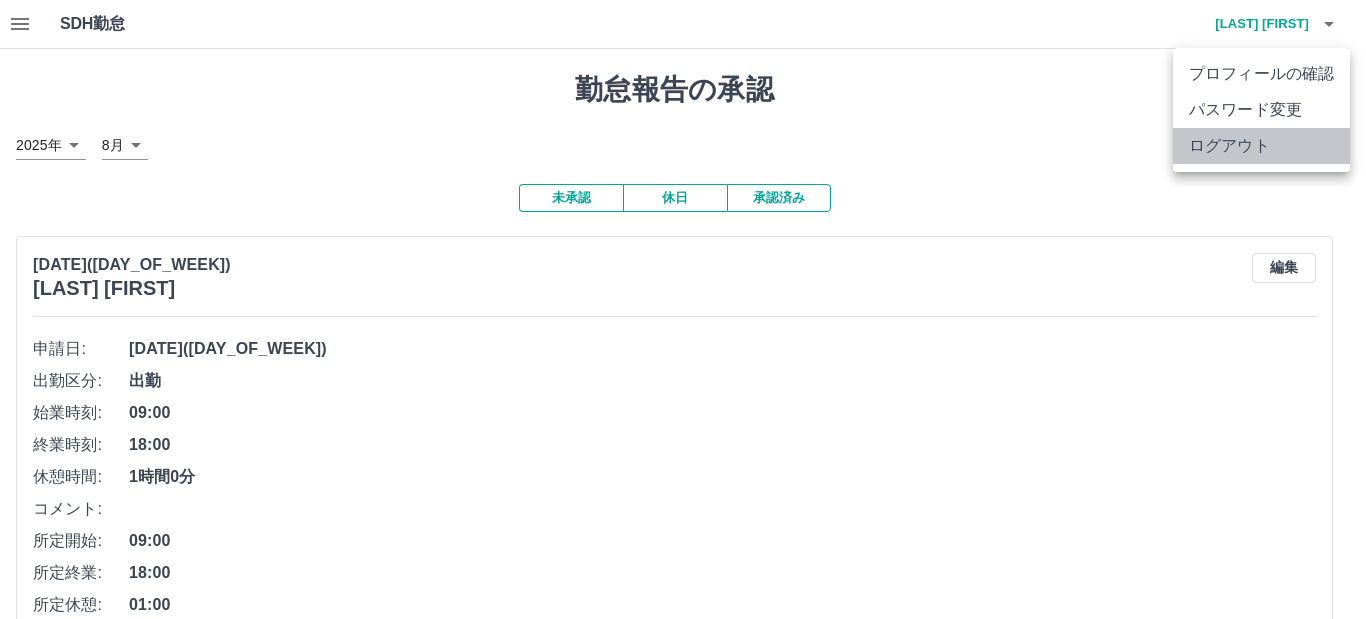 click on "ログアウト" at bounding box center (1261, 146) 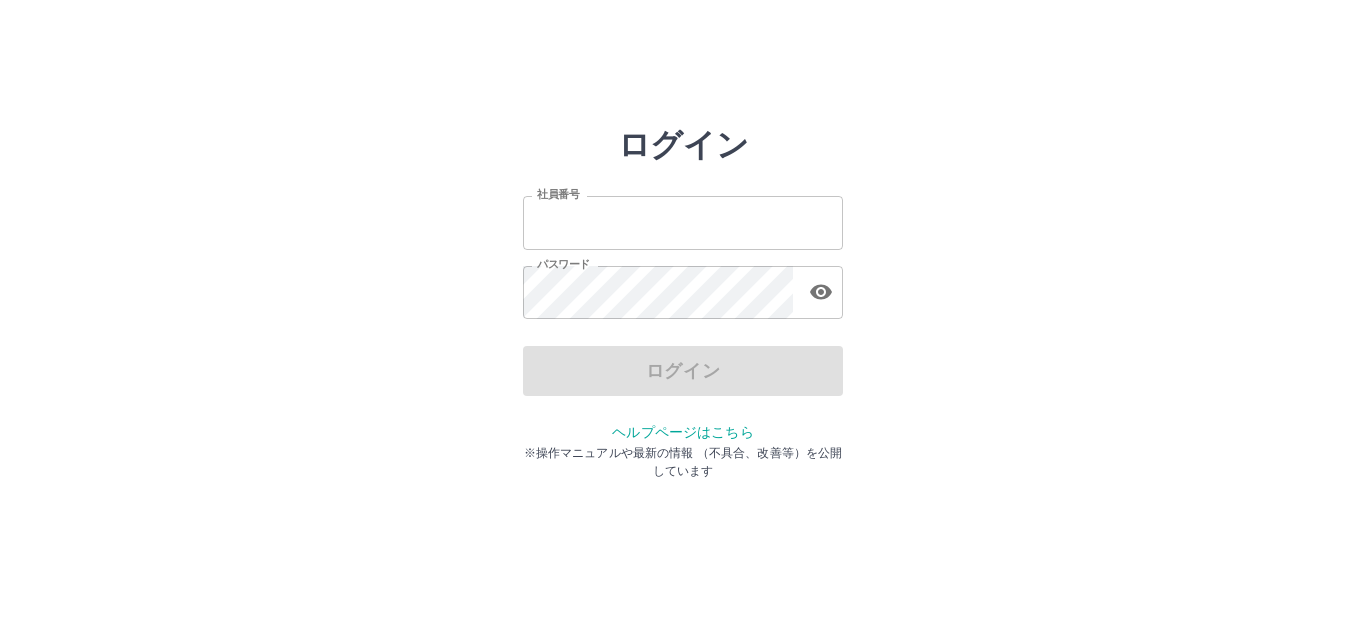 scroll, scrollTop: 0, scrollLeft: 0, axis: both 